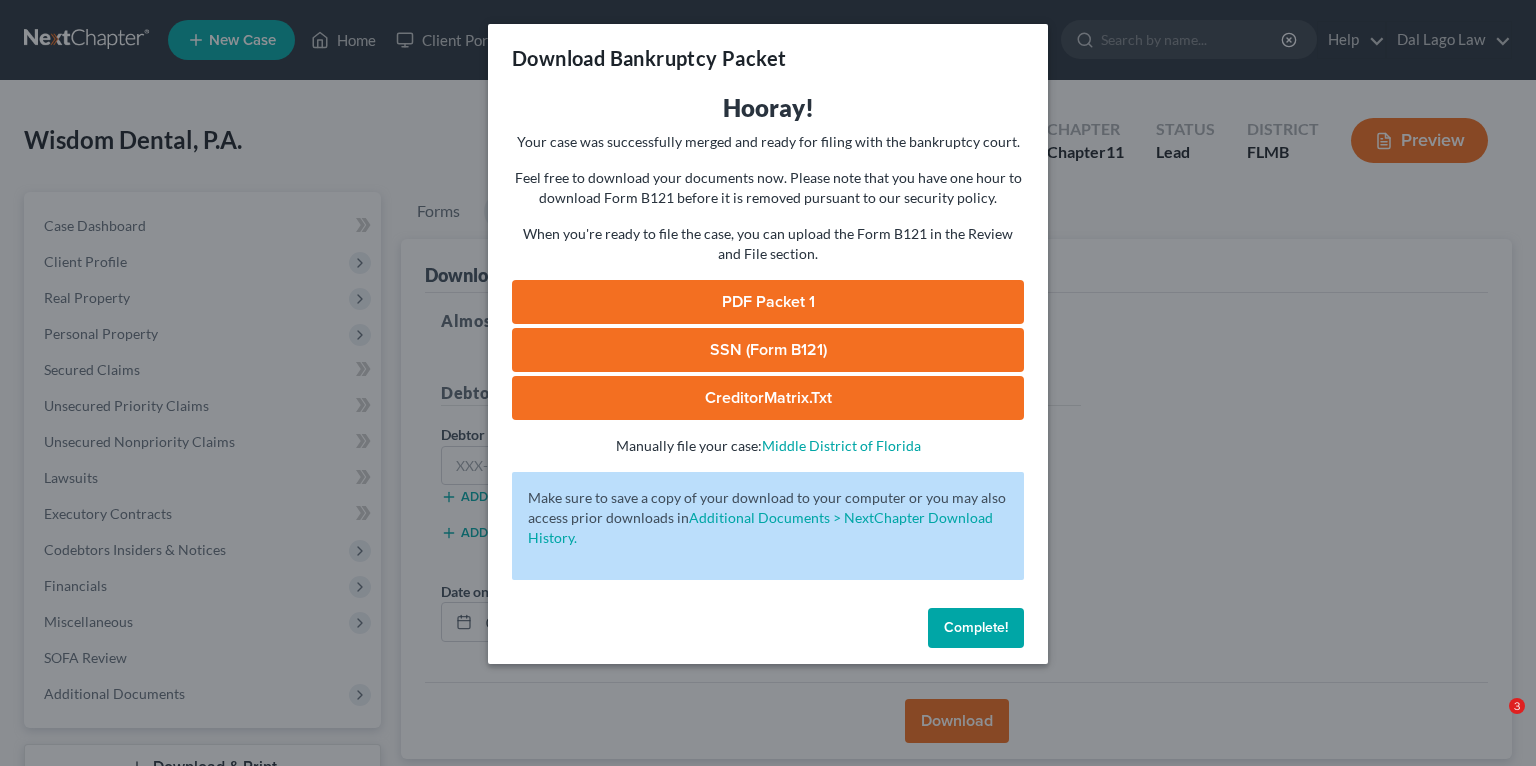 scroll, scrollTop: 72, scrollLeft: 0, axis: vertical 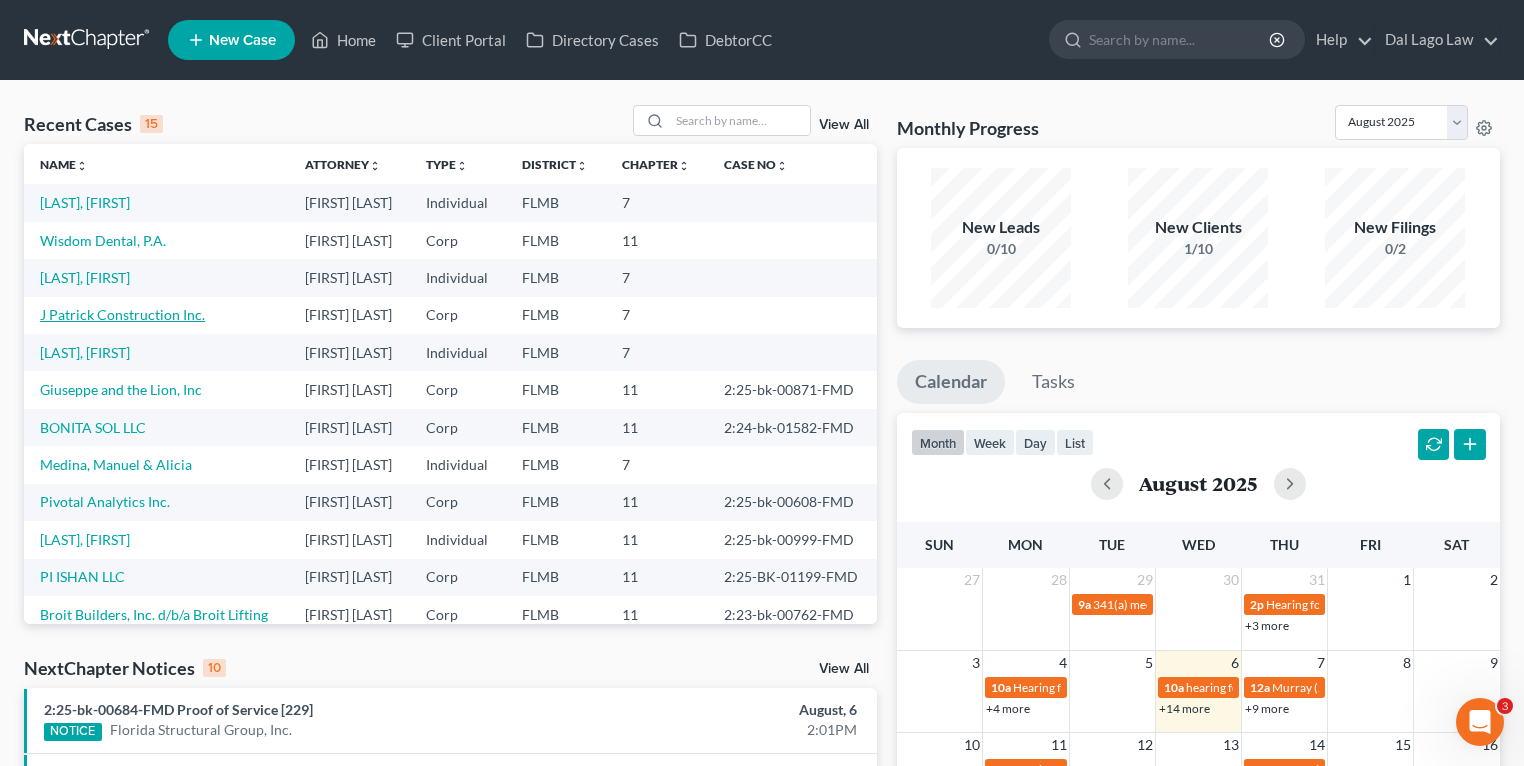 click on "J Patrick Construction Inc." at bounding box center [122, 314] 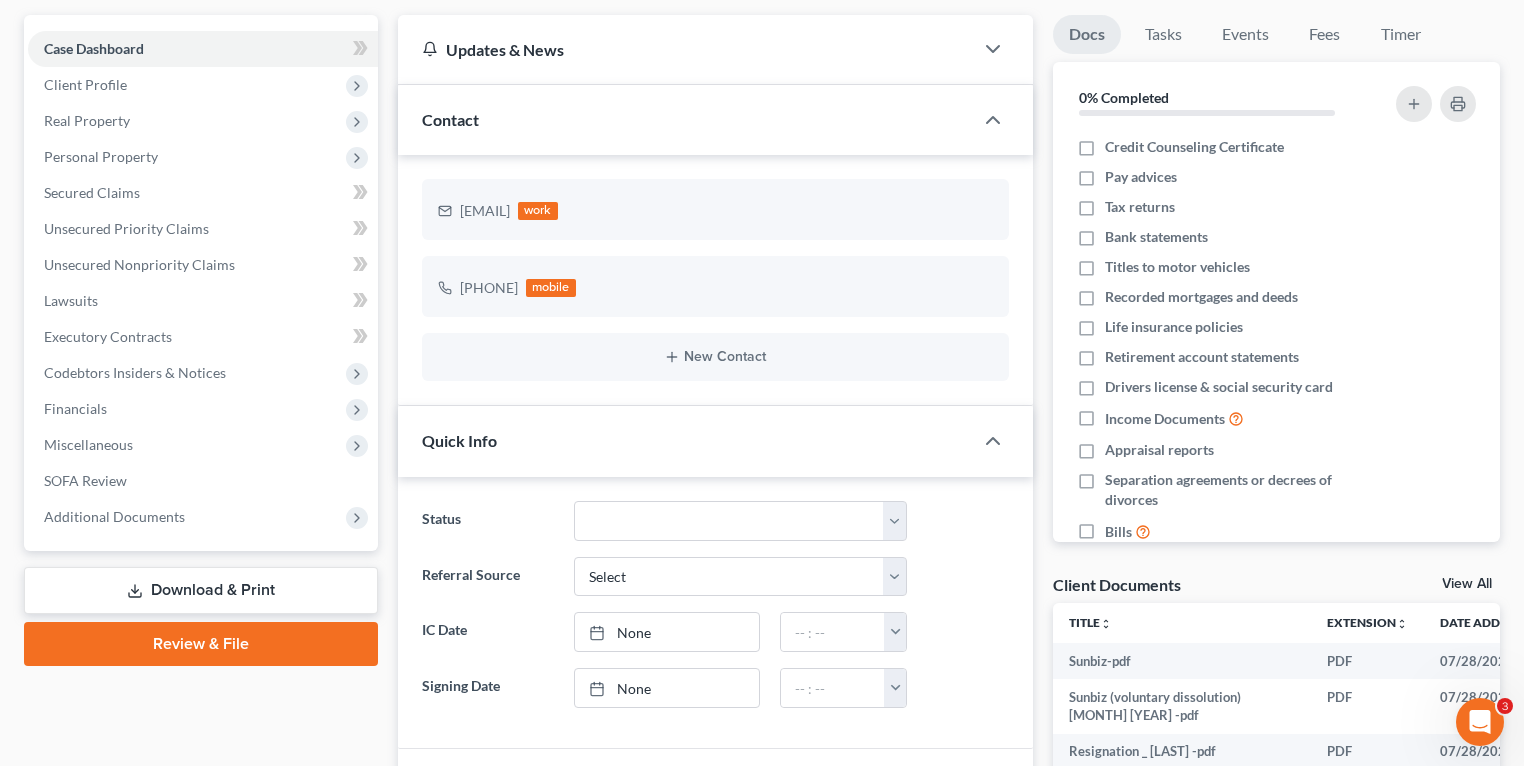 scroll, scrollTop: 480, scrollLeft: 0, axis: vertical 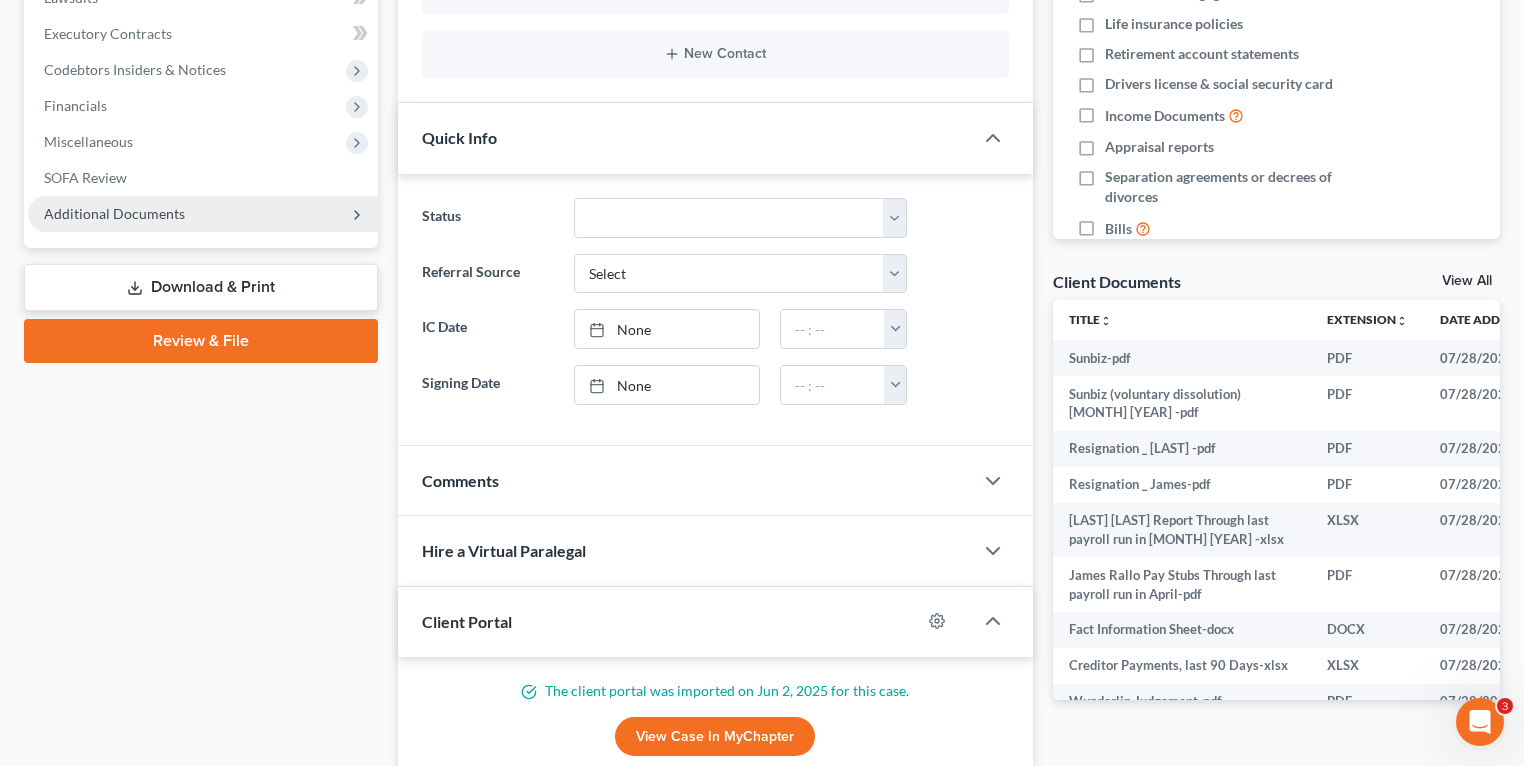 click on "Additional Documents" at bounding box center [114, 213] 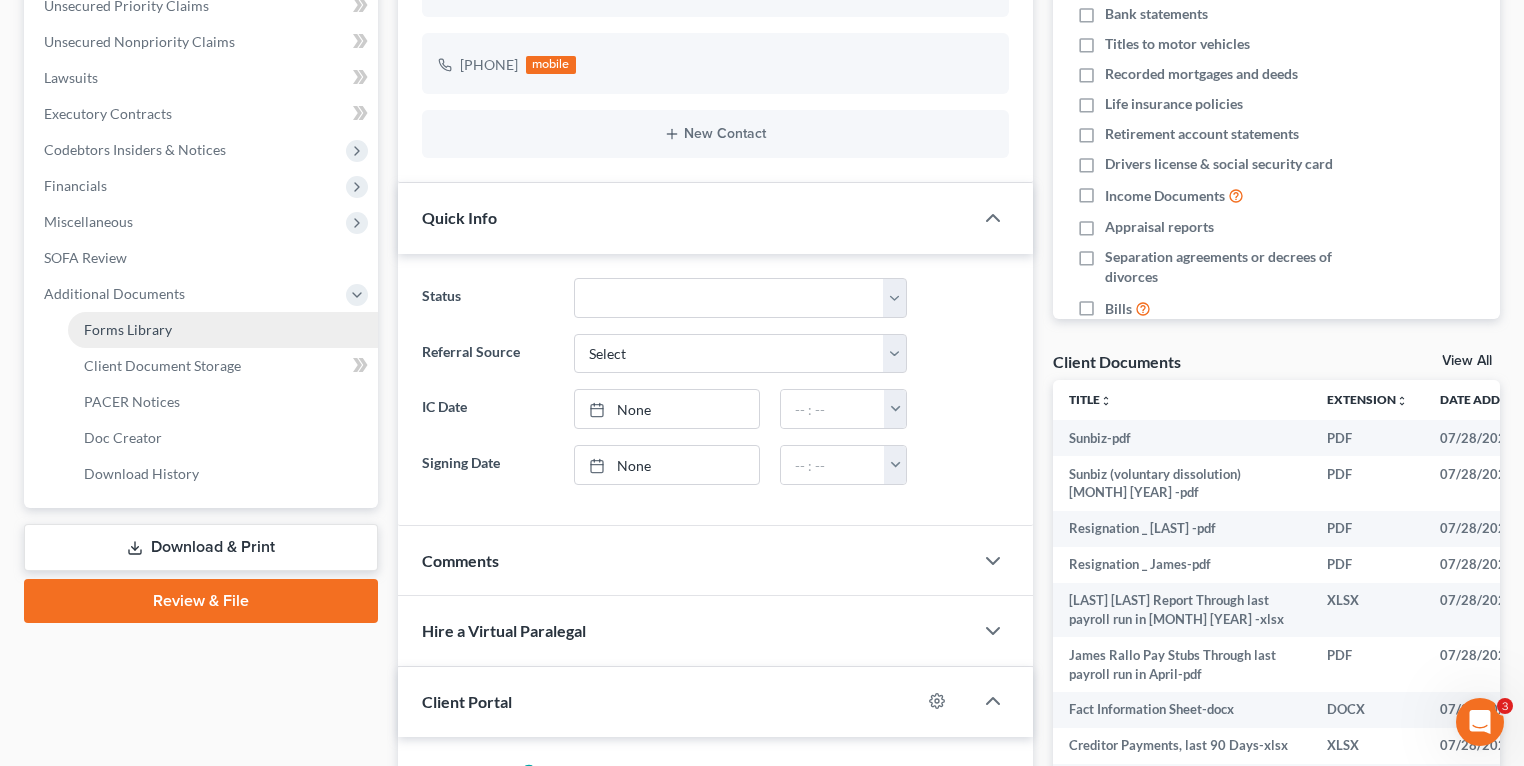 click on "Forms Library" at bounding box center [223, 330] 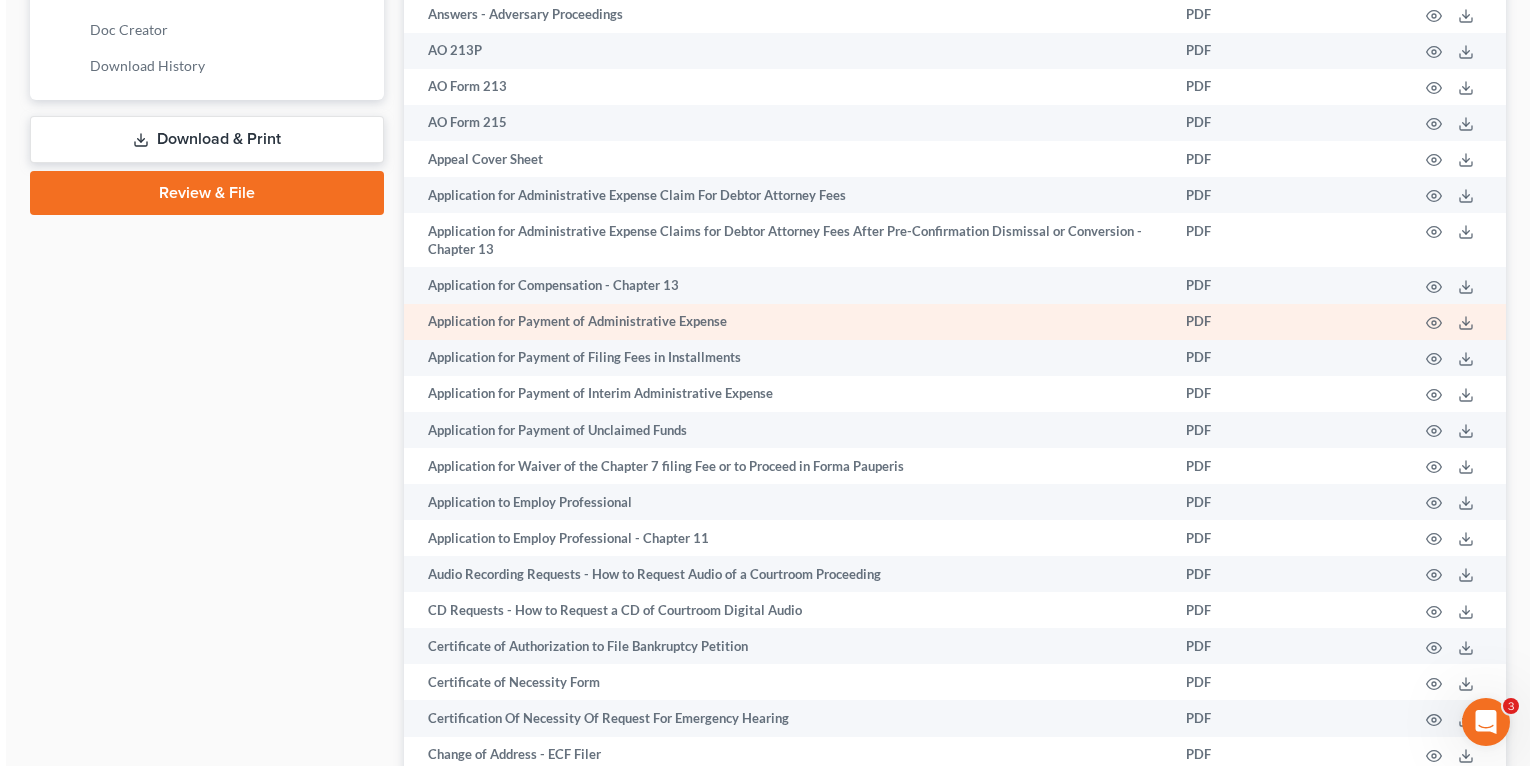 scroll, scrollTop: 1040, scrollLeft: 0, axis: vertical 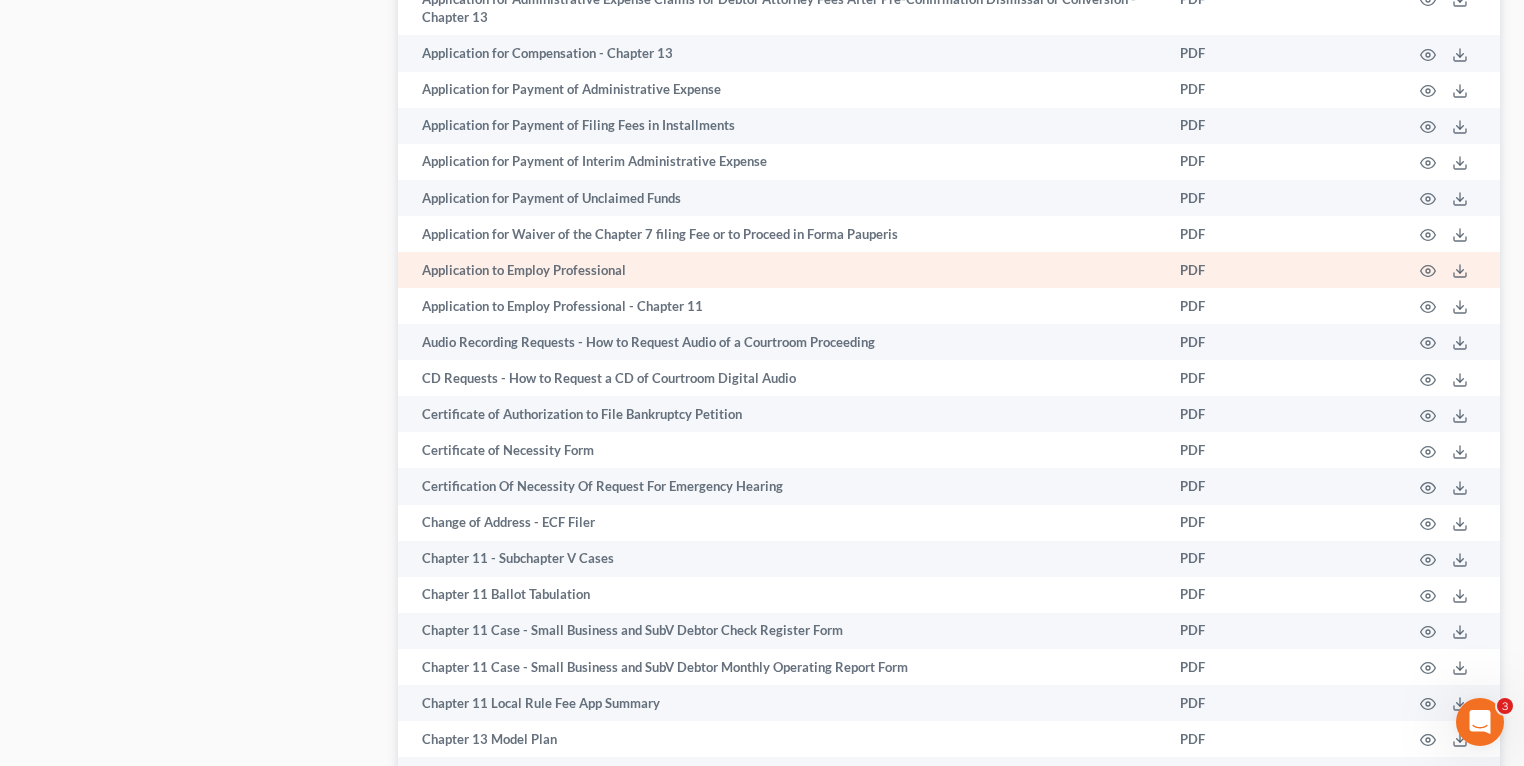 click at bounding box center (1448, 270) 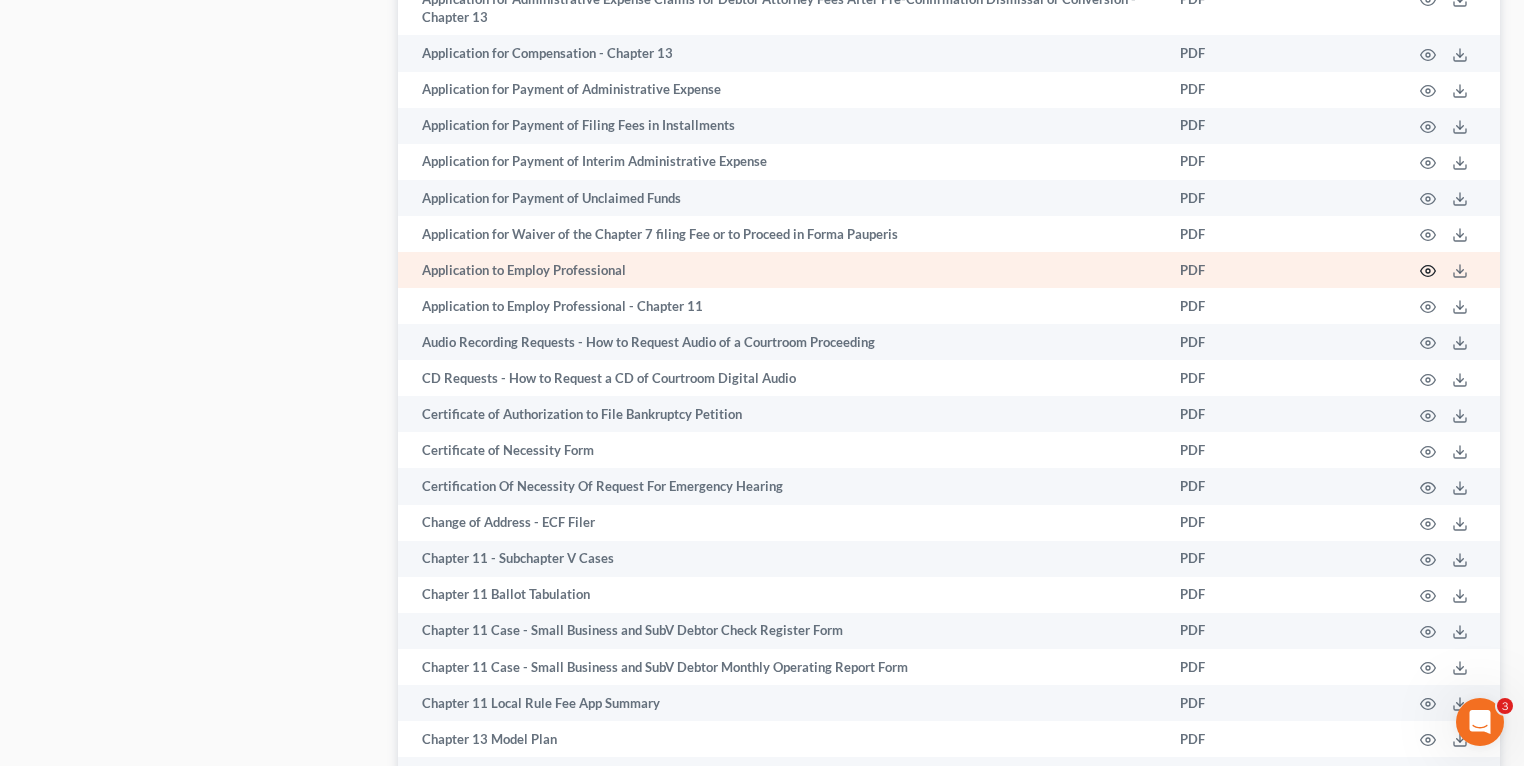 click 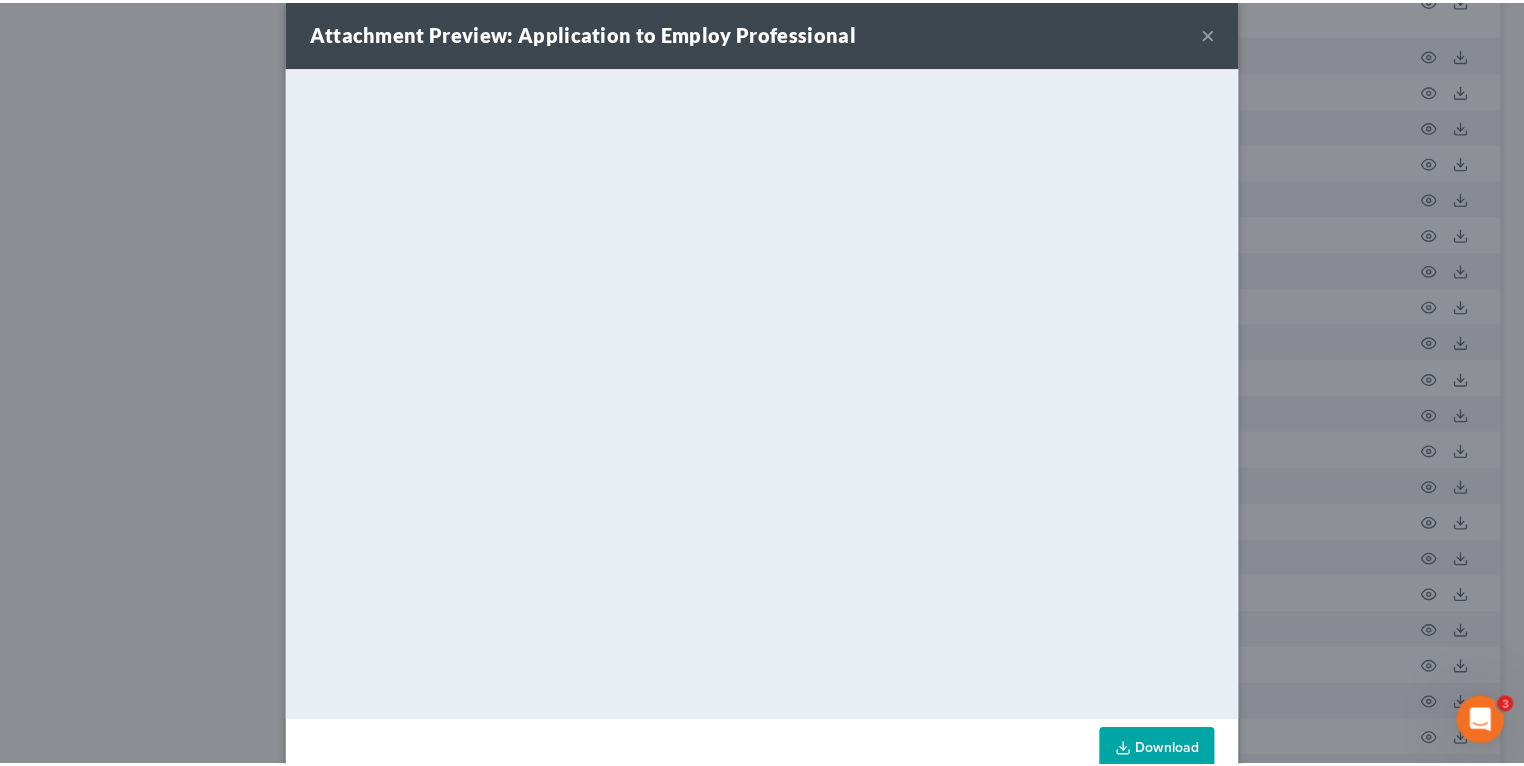 scroll, scrollTop: 0, scrollLeft: 0, axis: both 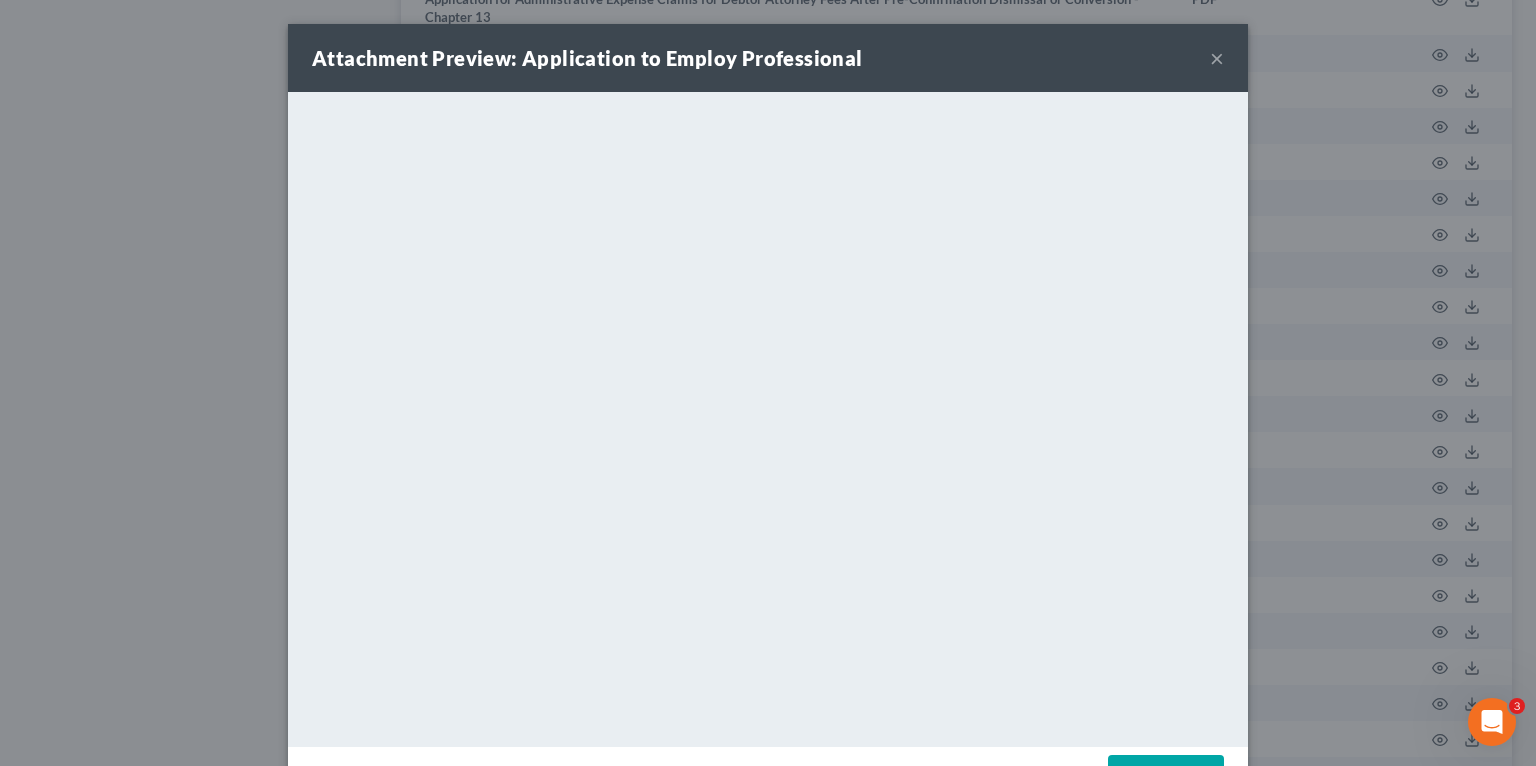 click on "×" at bounding box center [1217, 58] 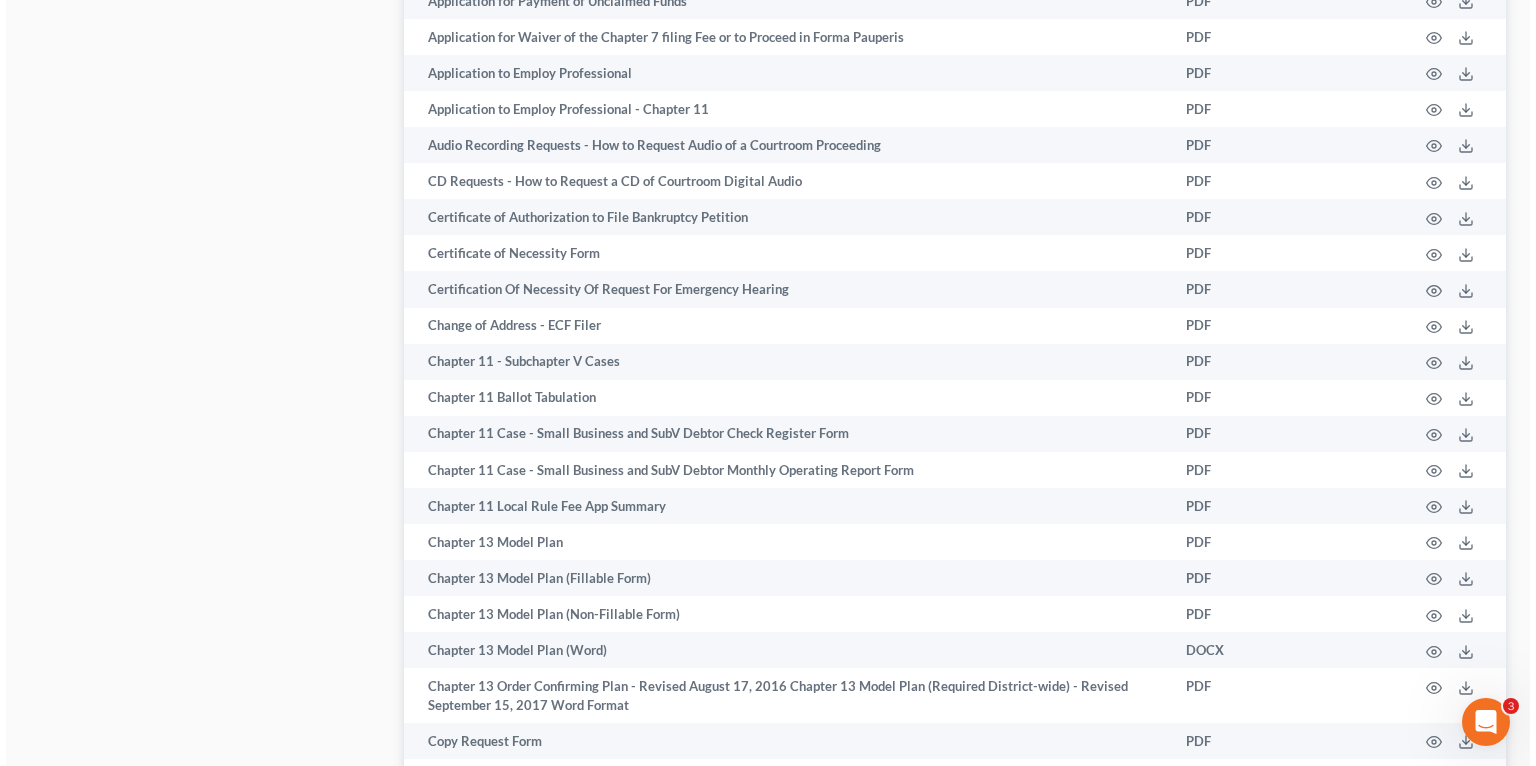 scroll, scrollTop: 1280, scrollLeft: 0, axis: vertical 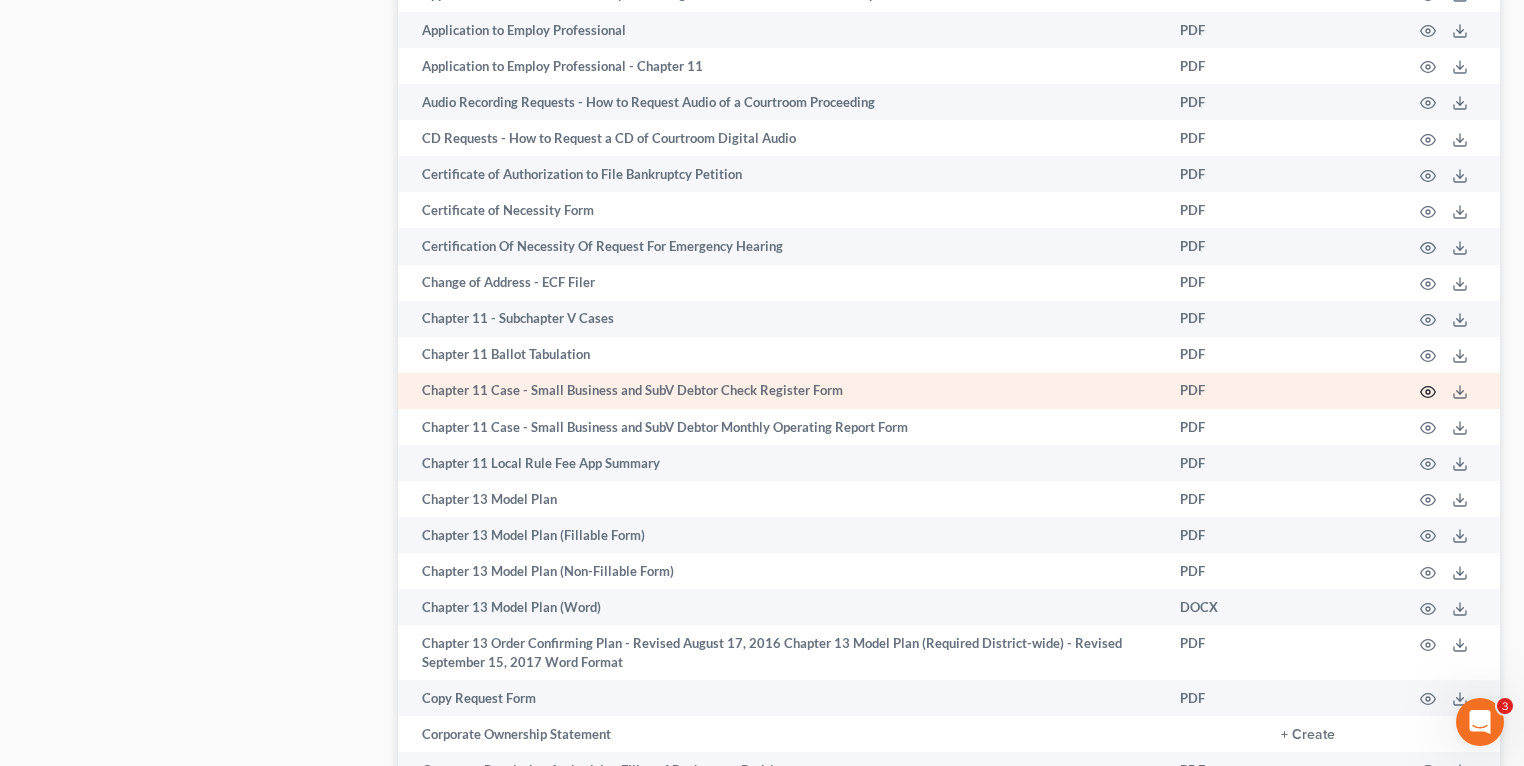 click 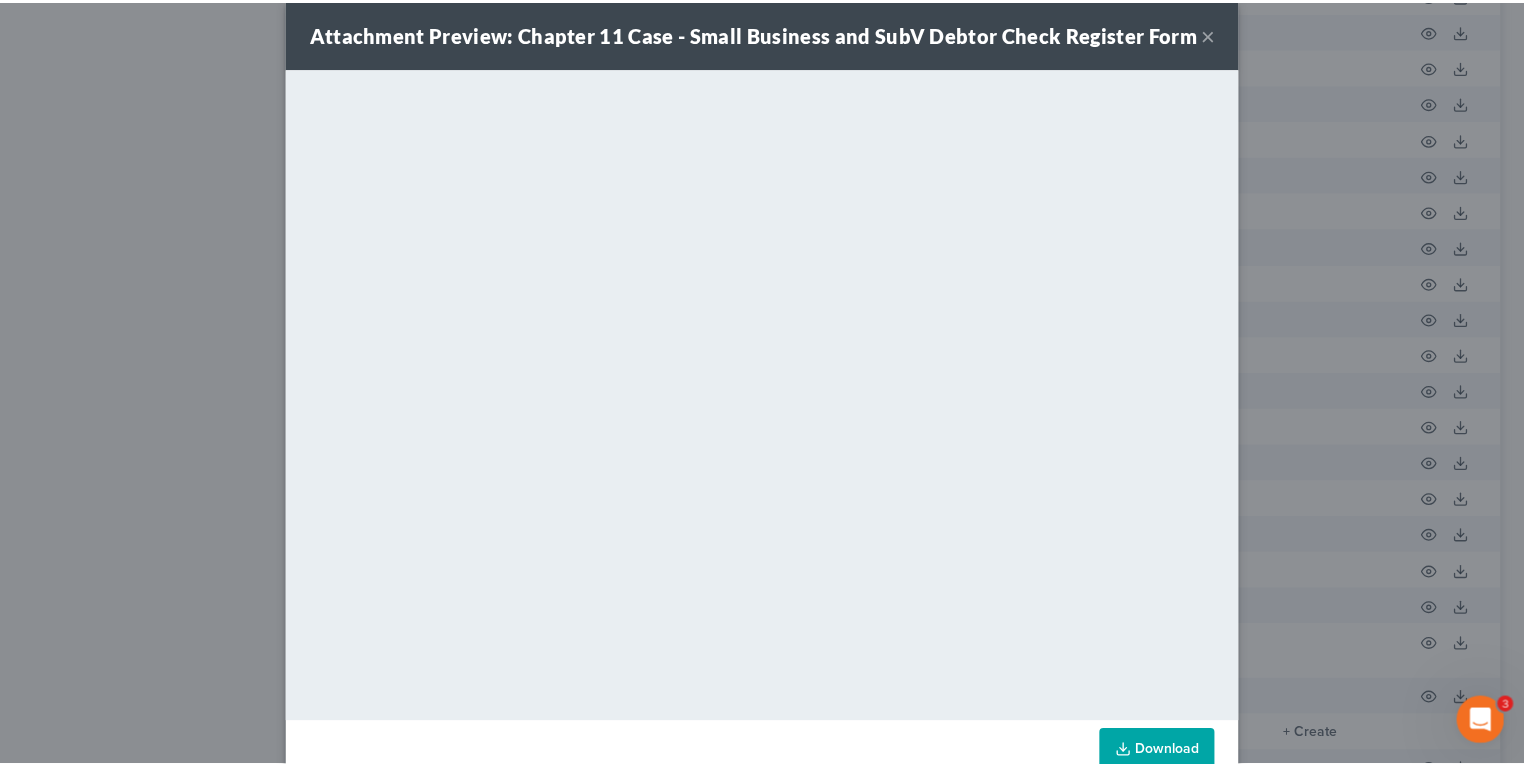 scroll, scrollTop: 0, scrollLeft: 0, axis: both 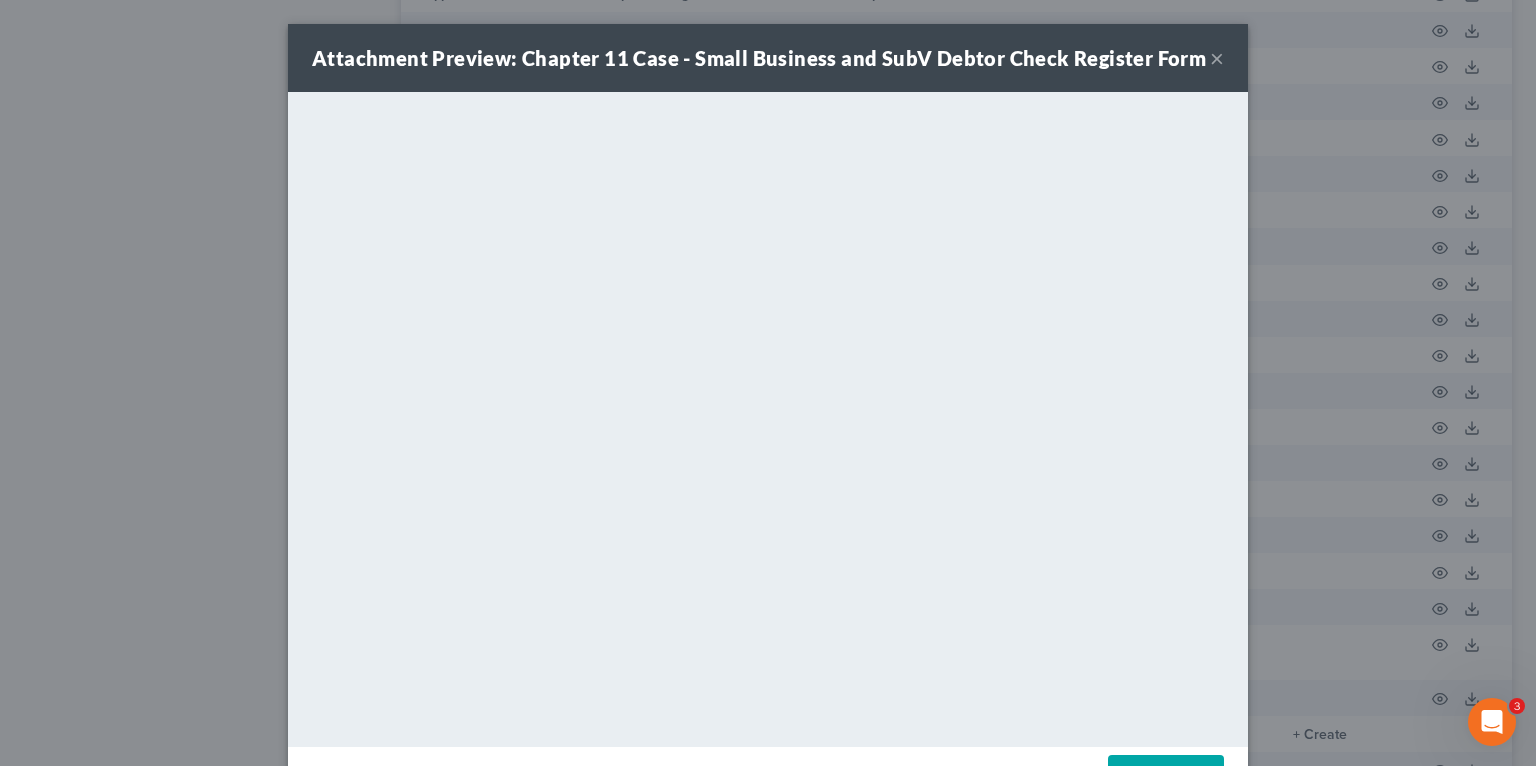 click on "×" at bounding box center [1217, 58] 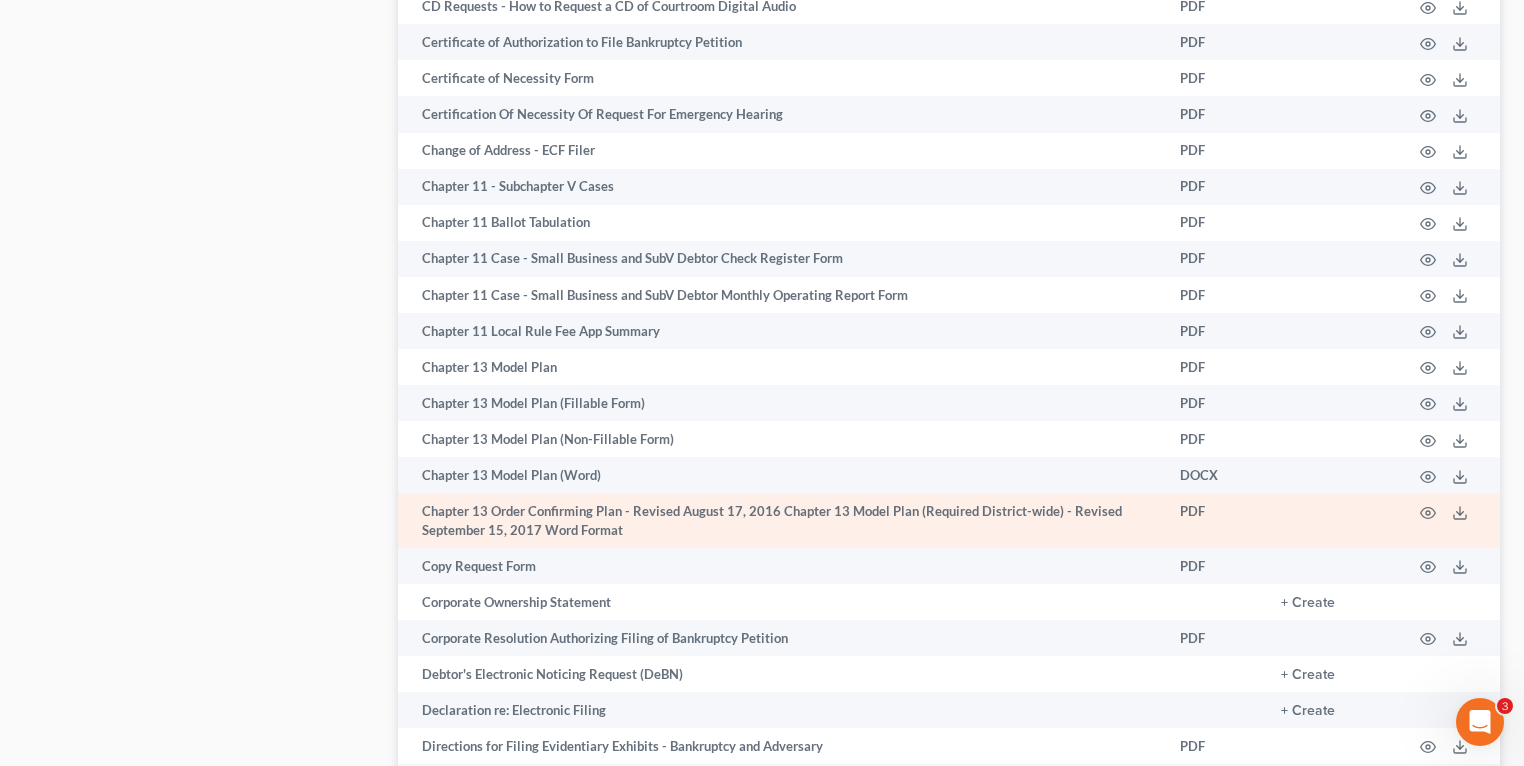 scroll, scrollTop: 1440, scrollLeft: 0, axis: vertical 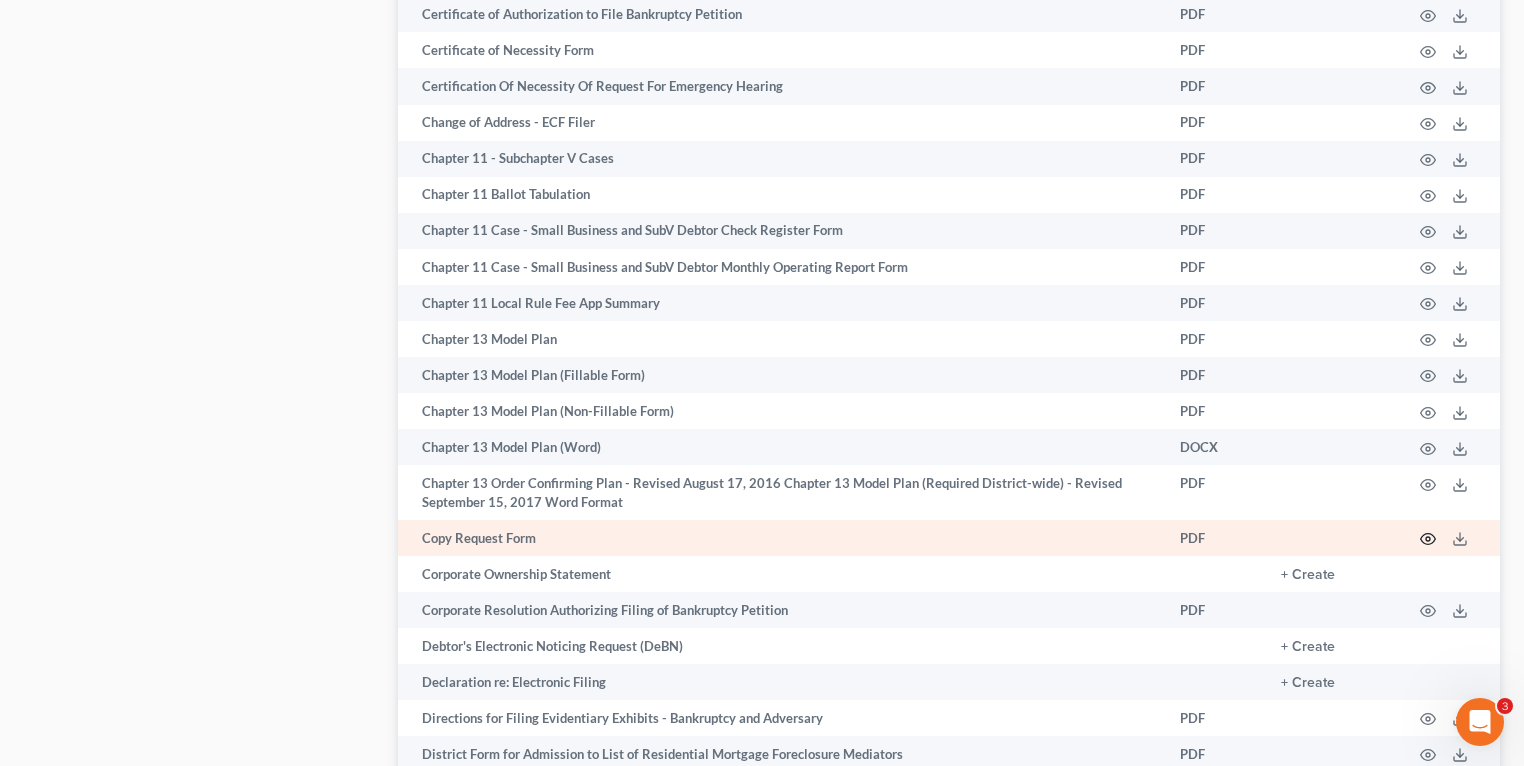 click 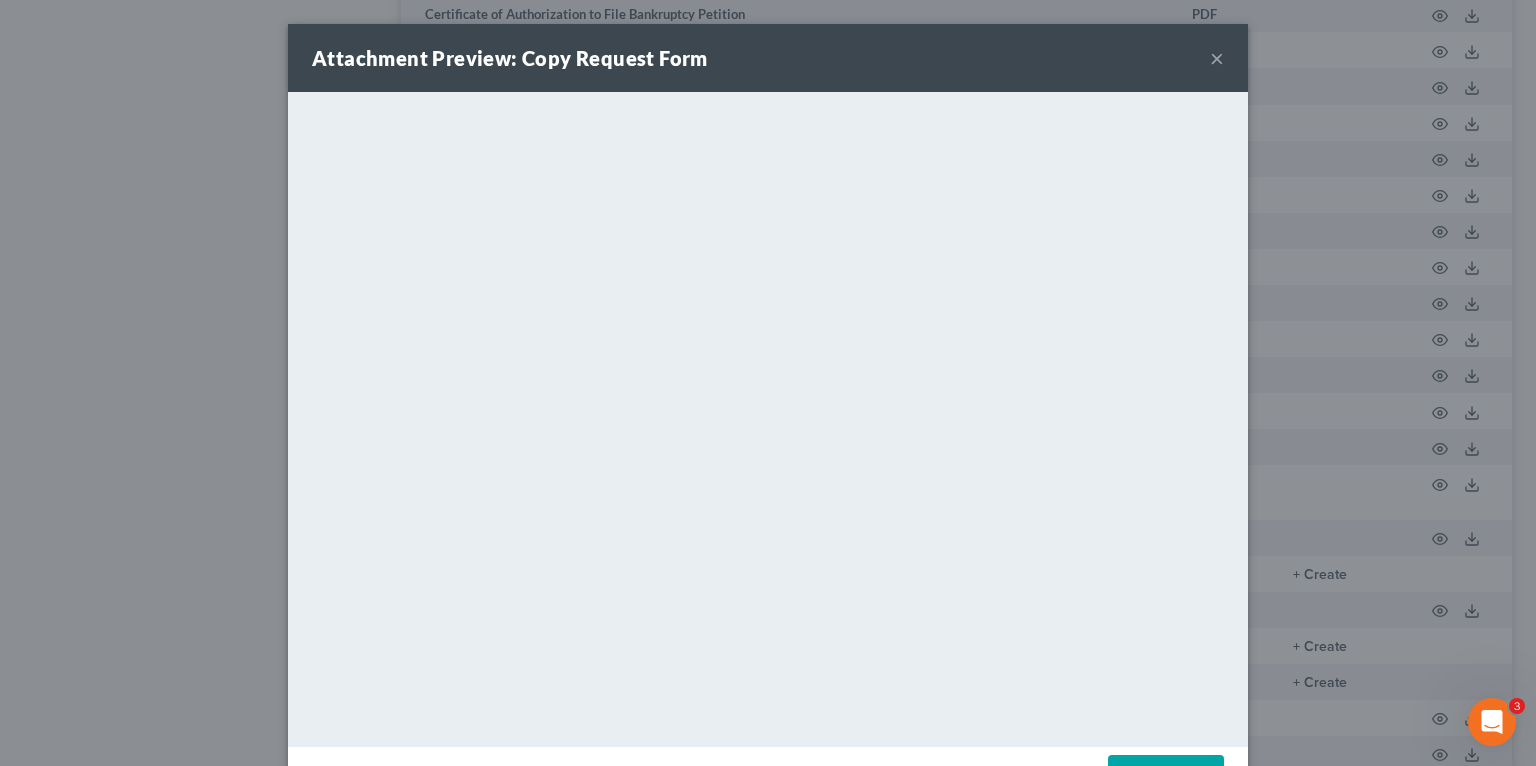 click on "×" at bounding box center [1217, 58] 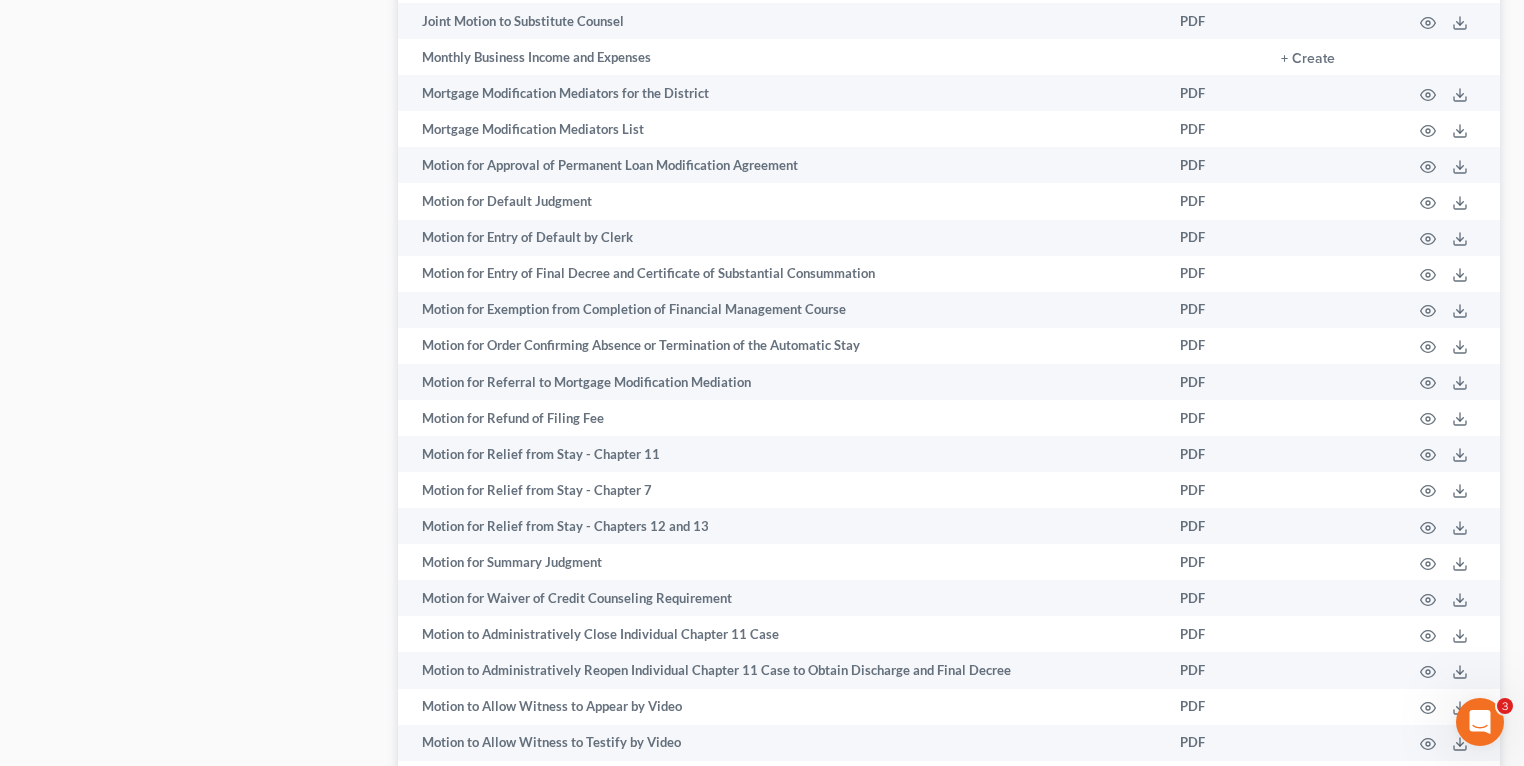 scroll, scrollTop: 0, scrollLeft: 0, axis: both 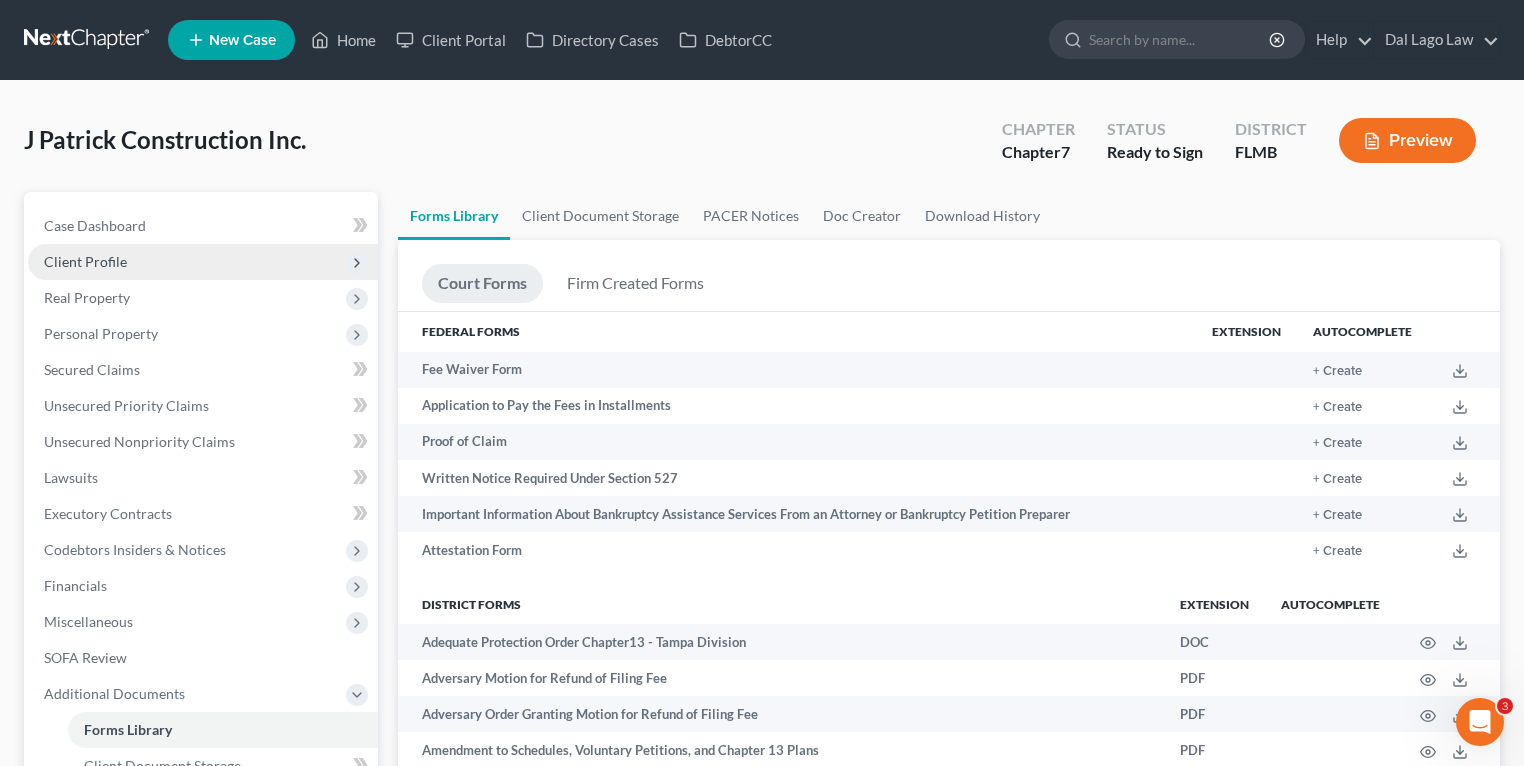 click on "Client Profile" at bounding box center (85, 261) 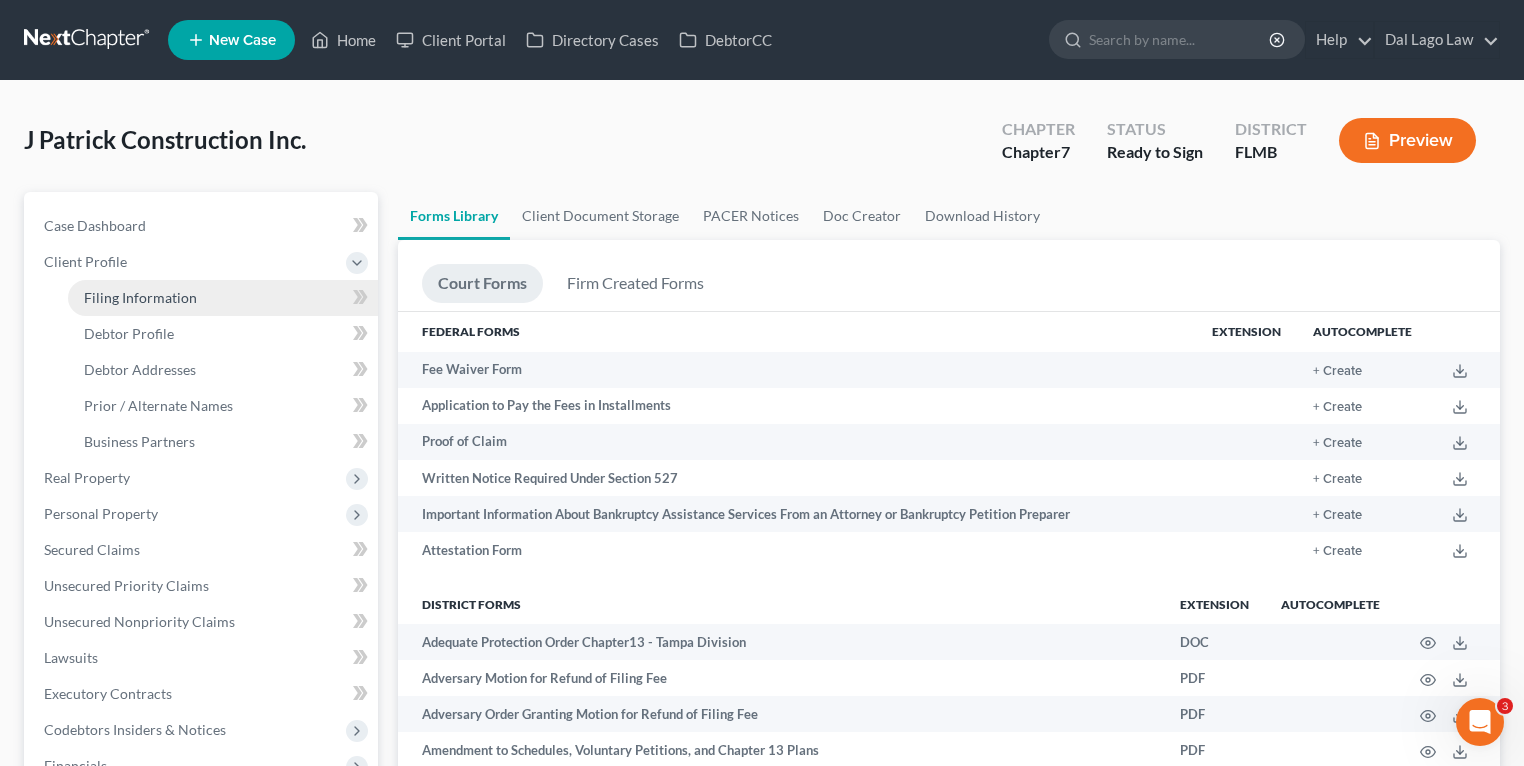 click on "Filing Information" at bounding box center [223, 298] 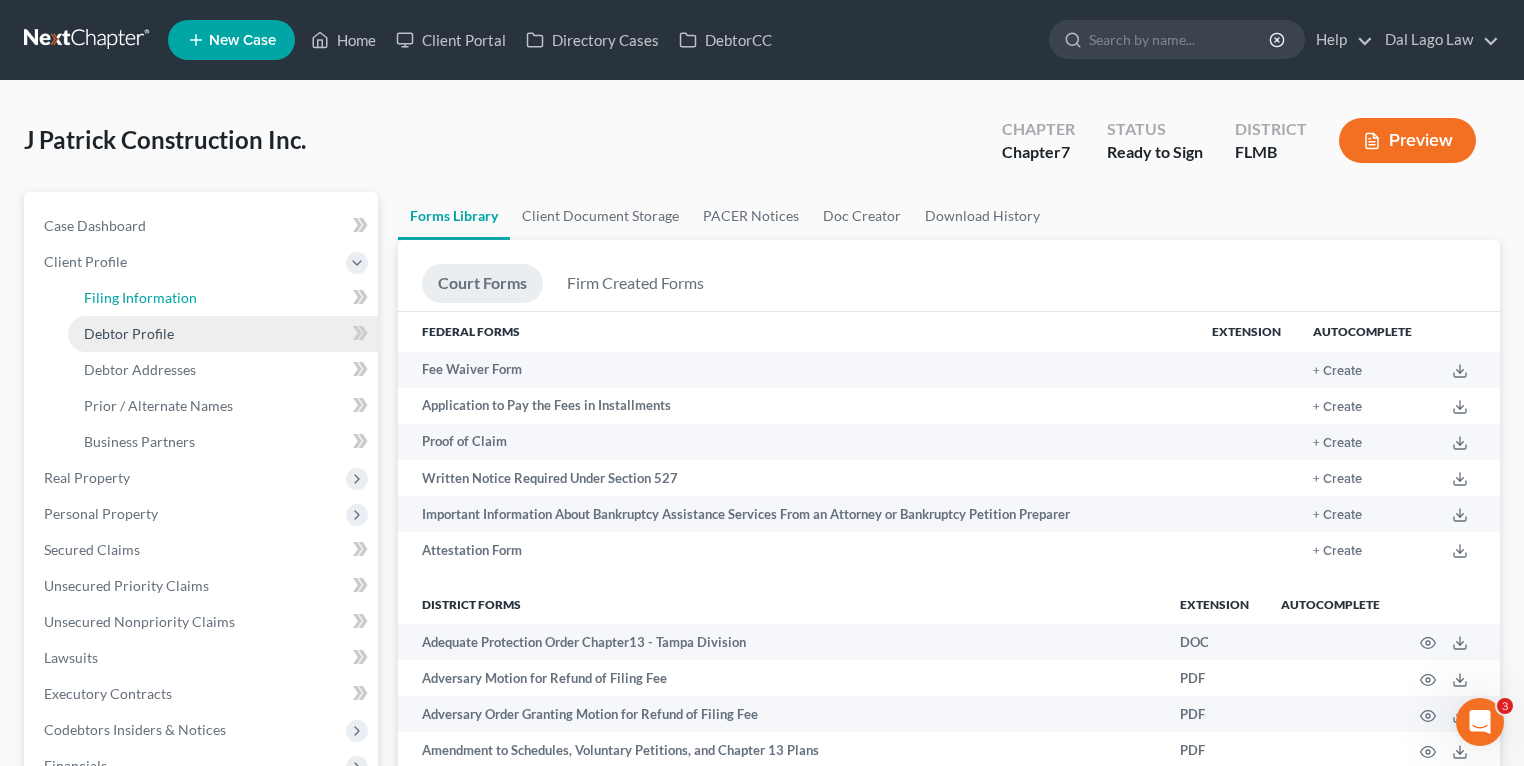 select on "3" 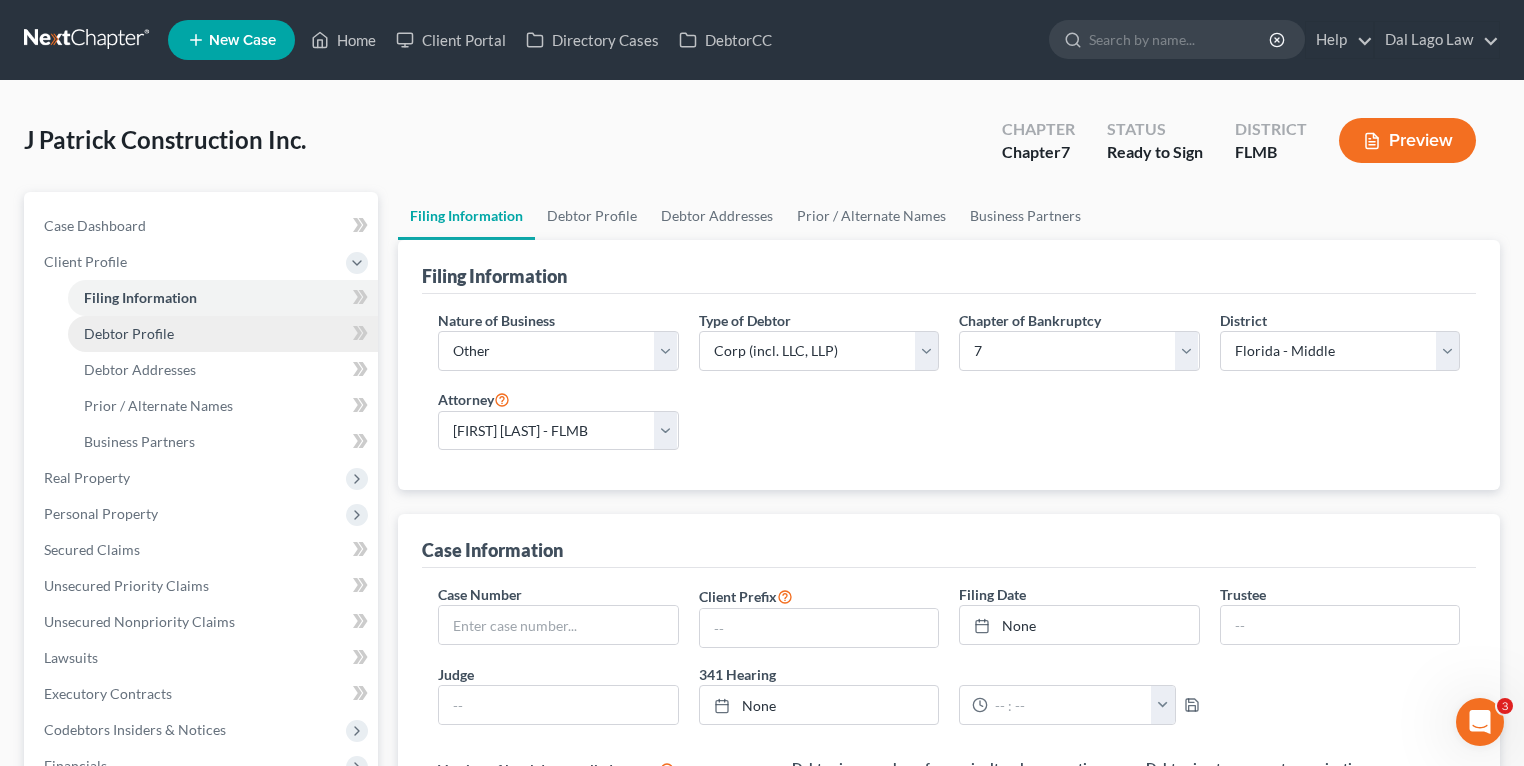 click on "Debtor Profile" at bounding box center [223, 334] 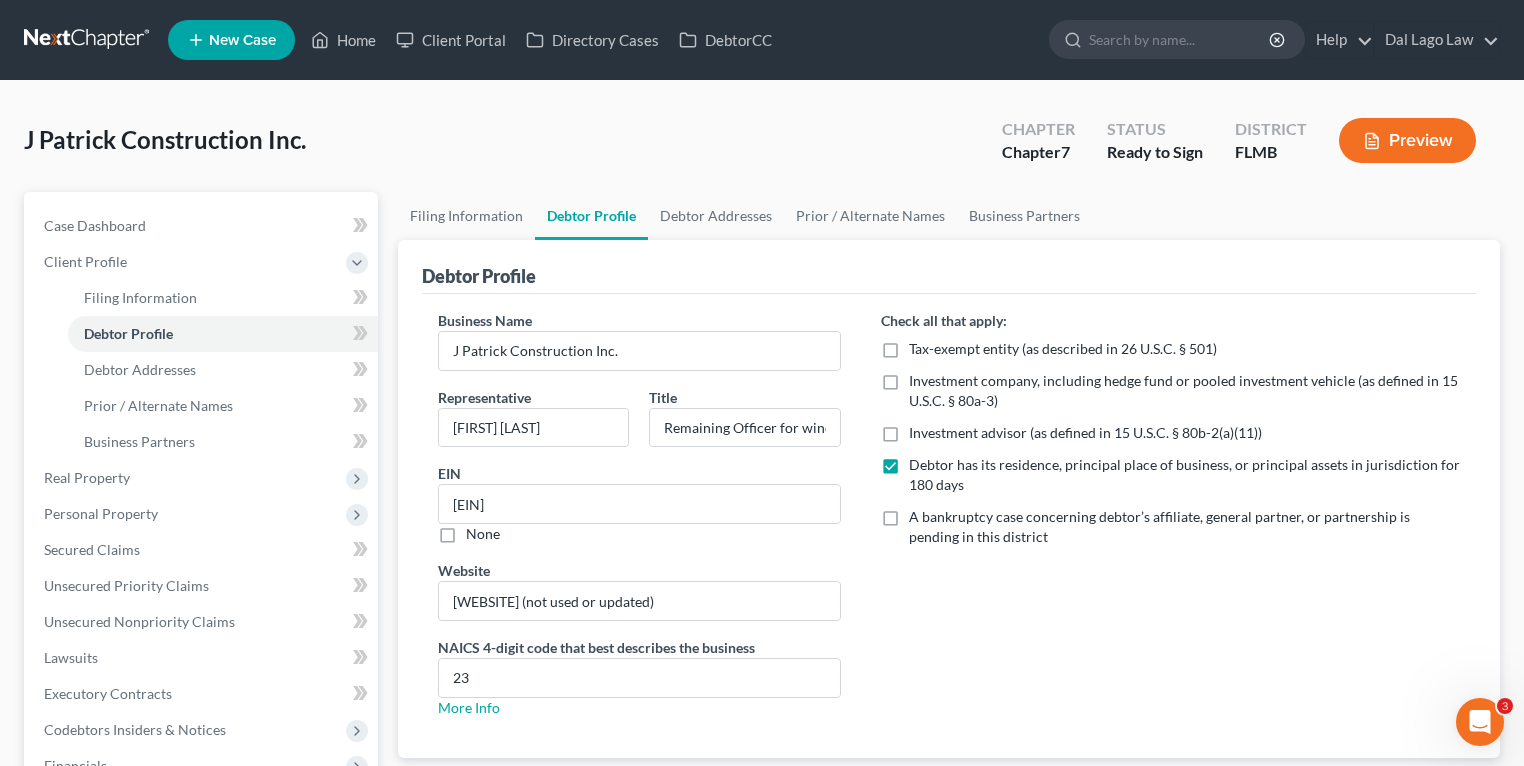 radio on "true" 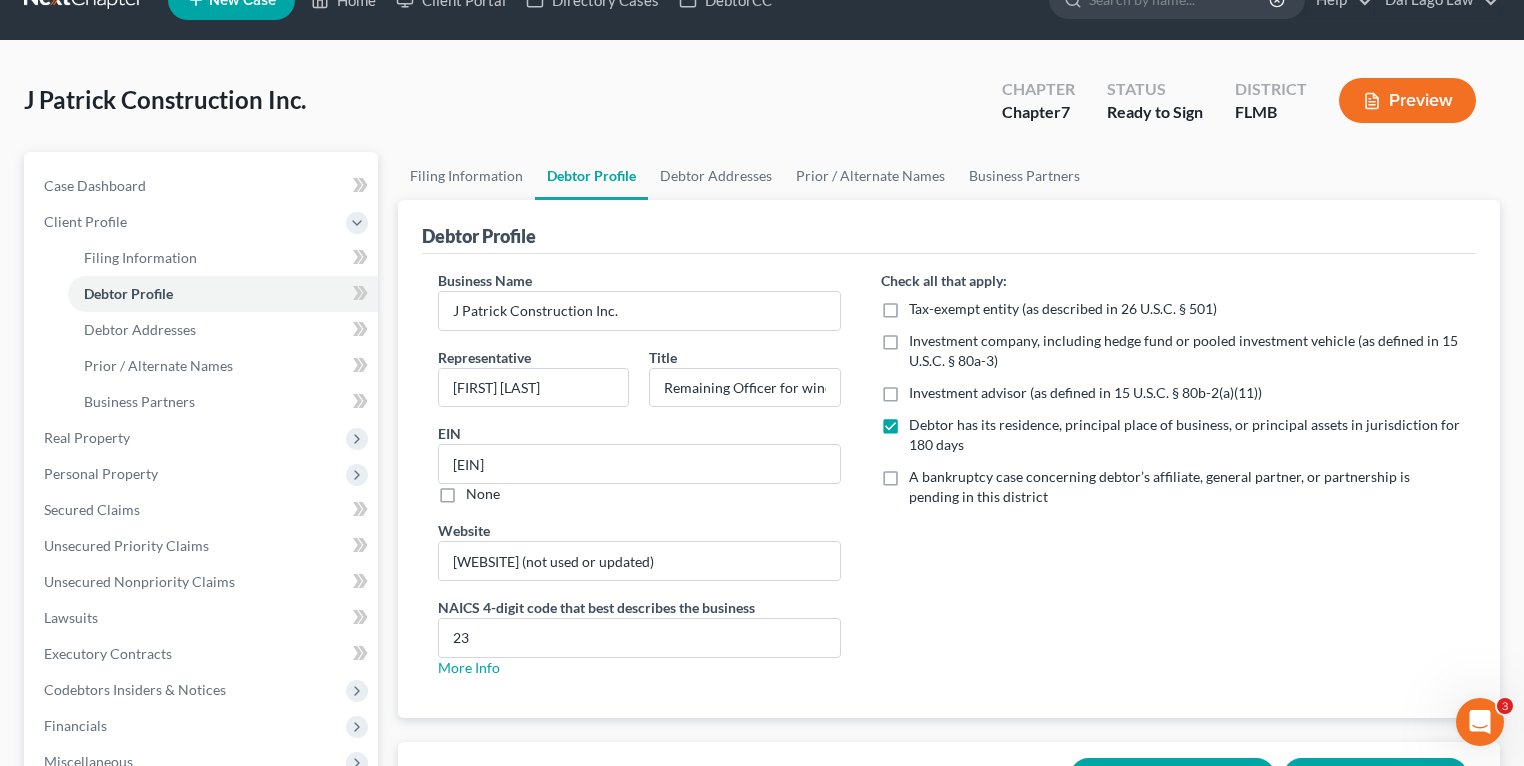 scroll, scrollTop: 0, scrollLeft: 0, axis: both 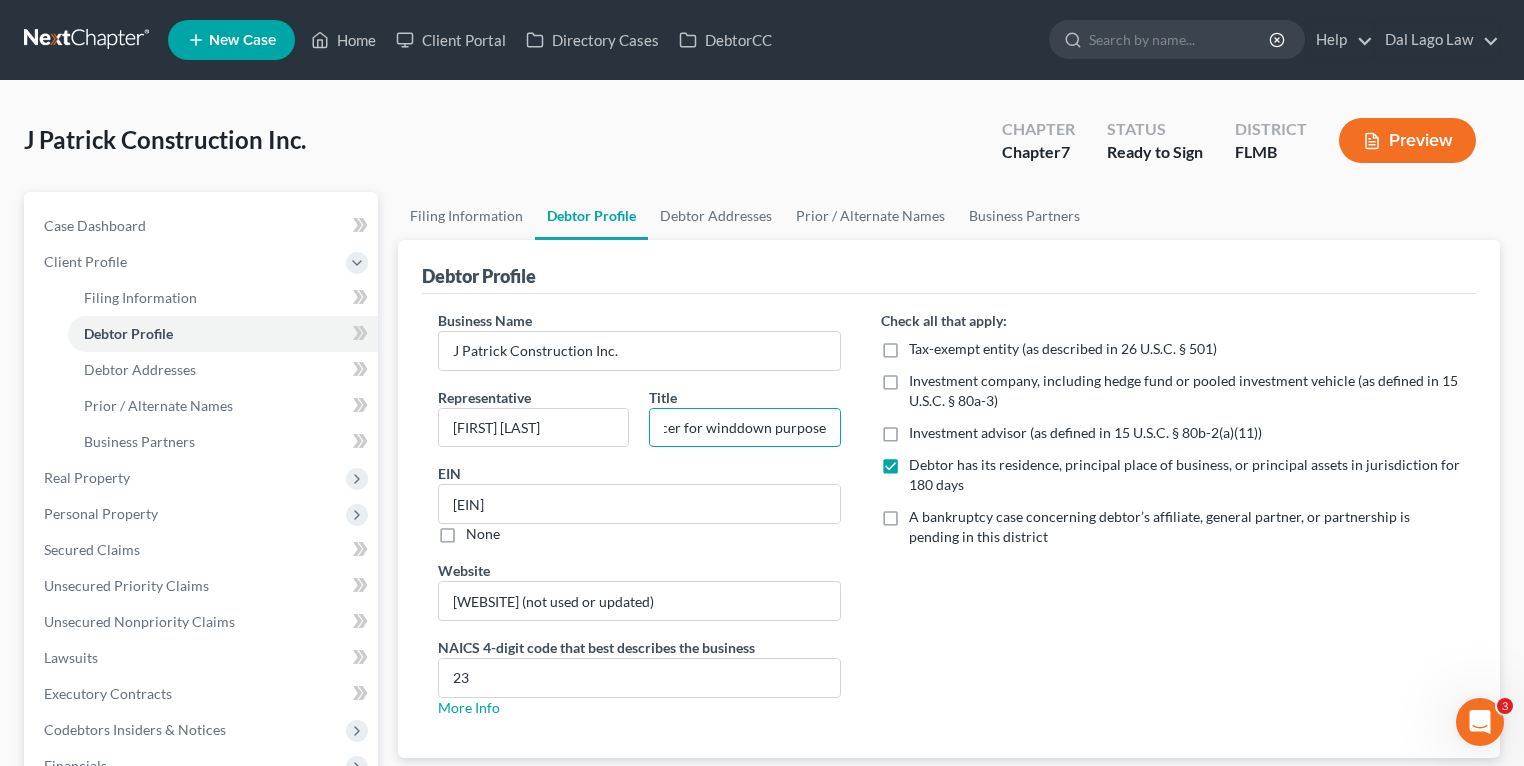 drag, startPoint x: 737, startPoint y: 435, endPoint x: 888, endPoint y: 428, distance: 151.16217 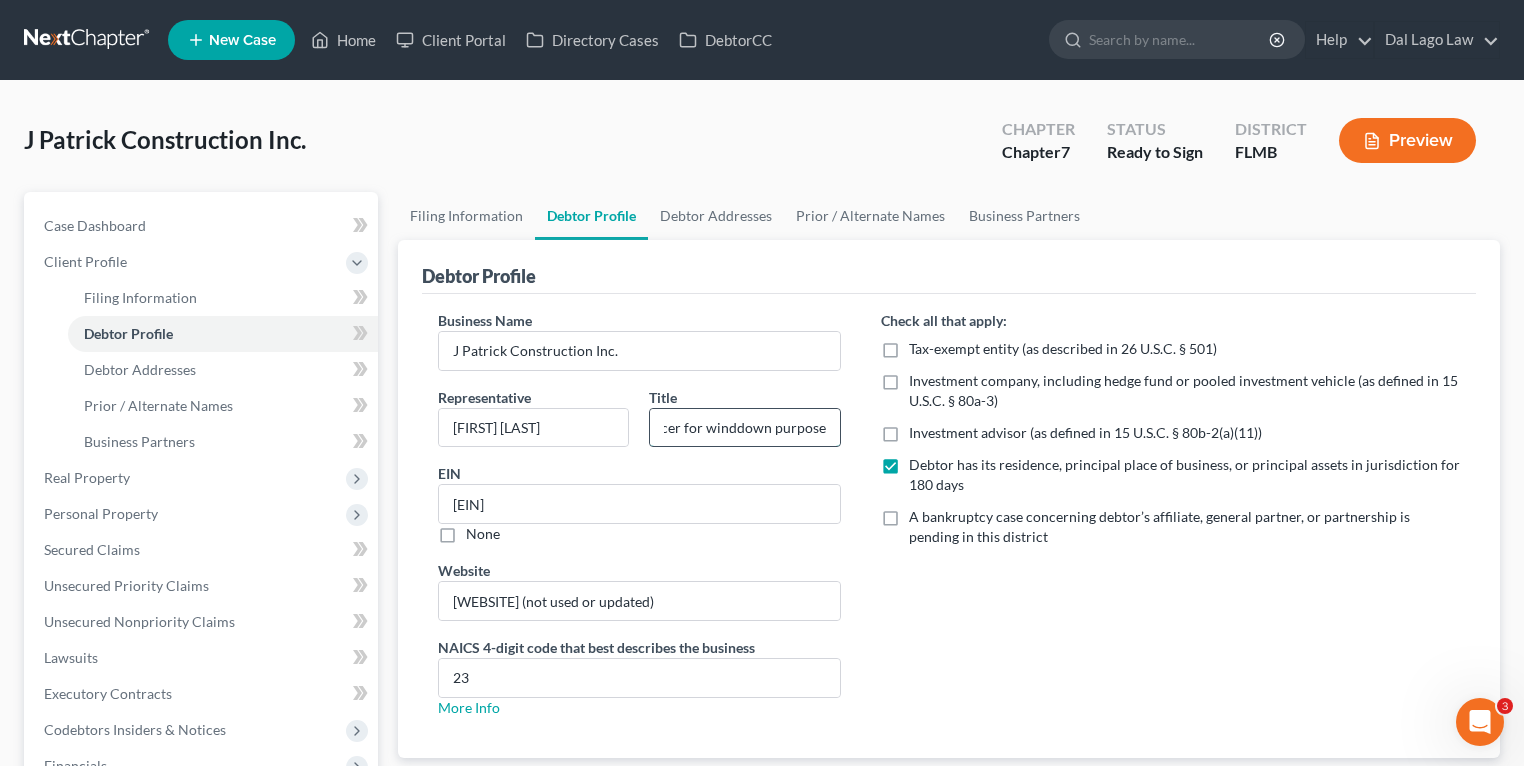 click on "Remaining Officer for winddown purposes" at bounding box center [744, 428] 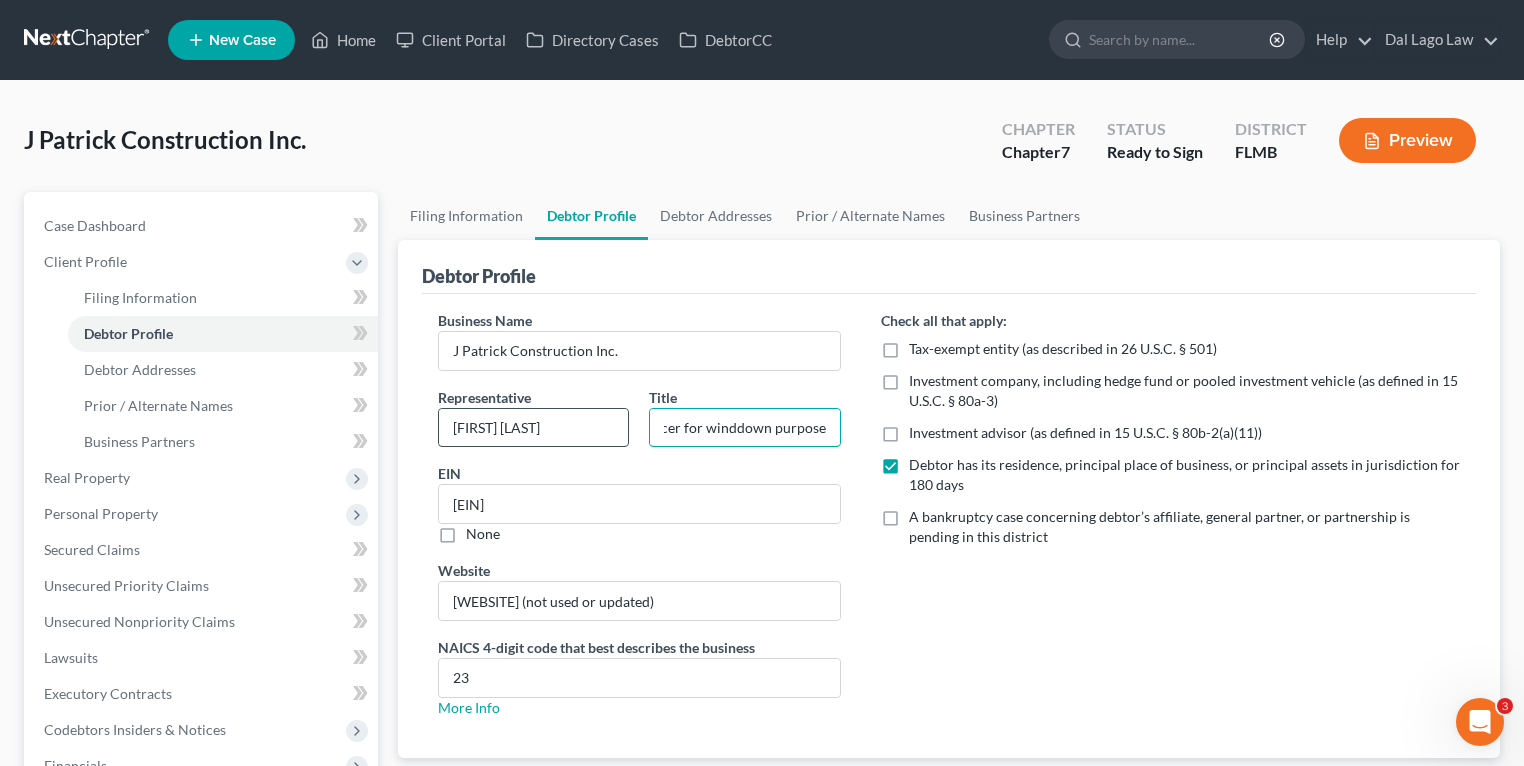 scroll, scrollTop: 0, scrollLeft: 0, axis: both 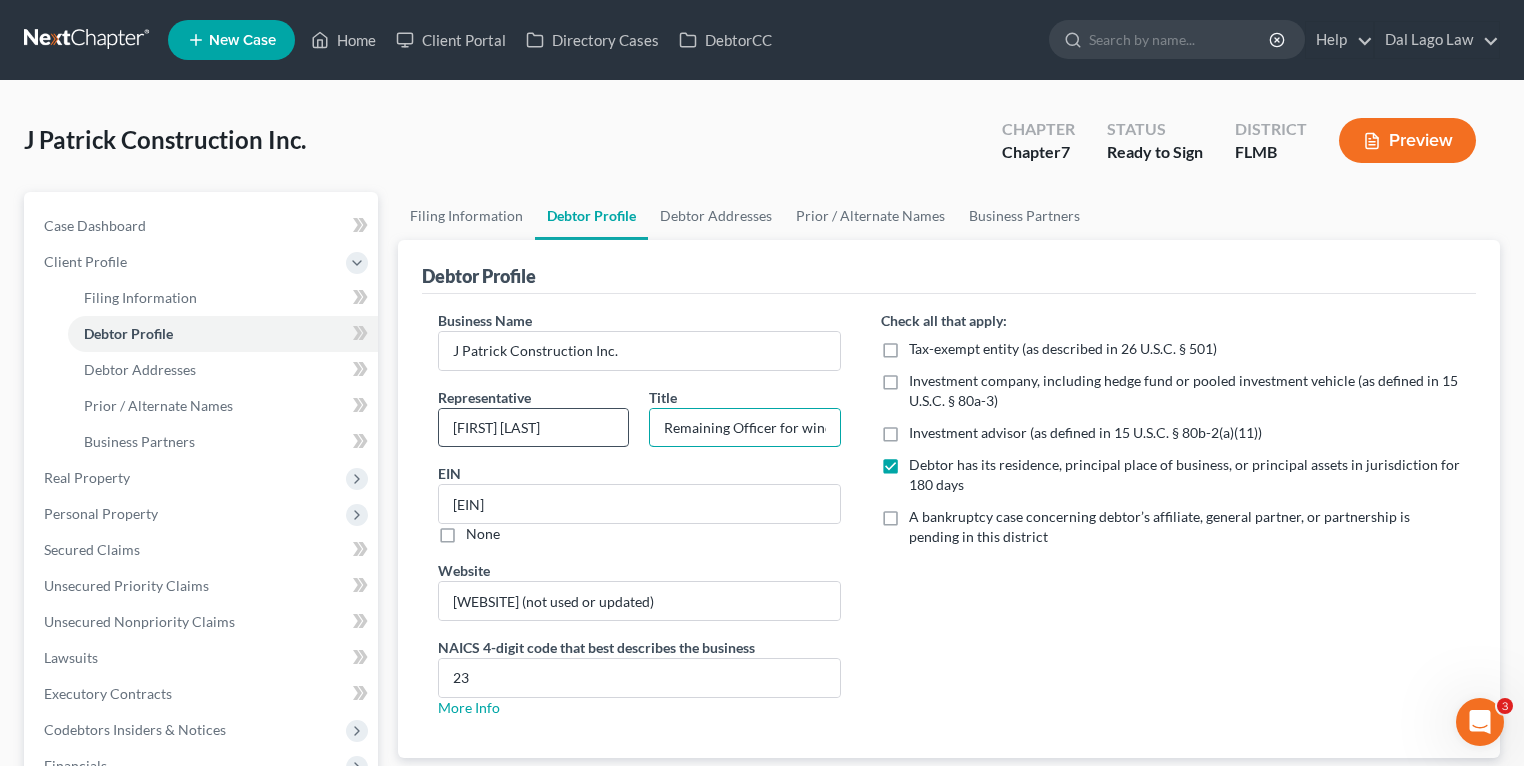 drag, startPoint x: 684, startPoint y: 424, endPoint x: 616, endPoint y: 414, distance: 68.73136 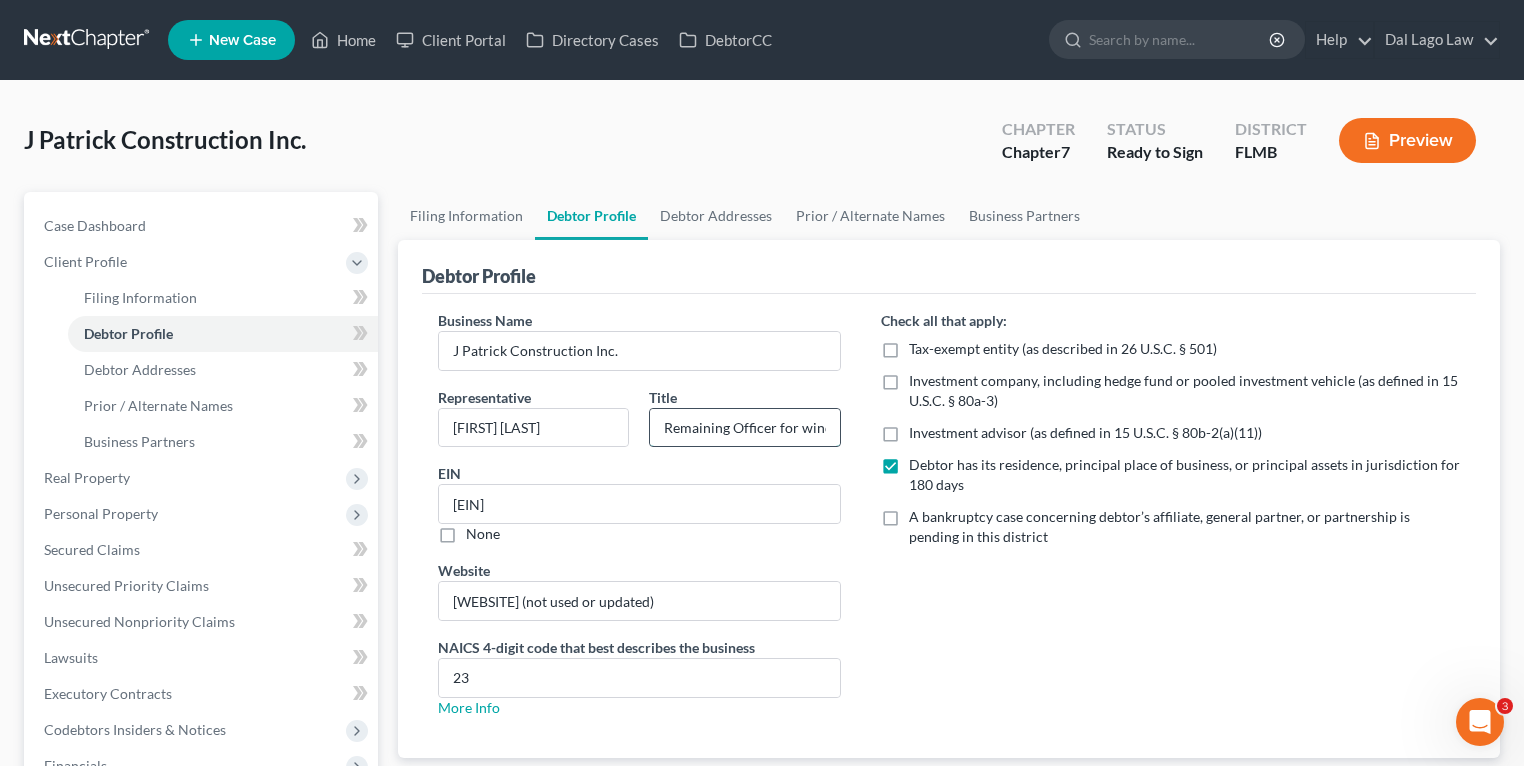 click on "Remaining Officer for winddown purposes" at bounding box center (744, 428) 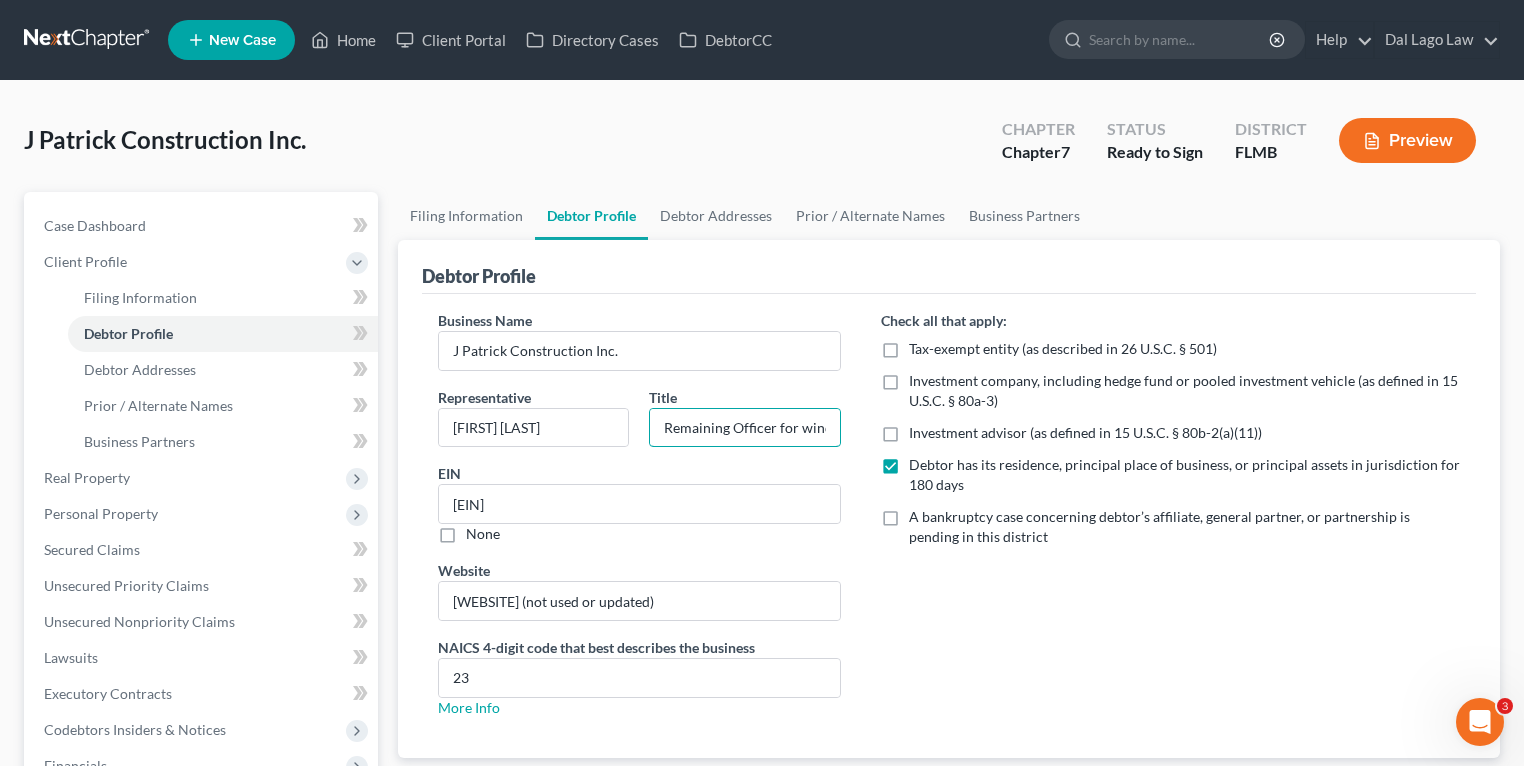 scroll, scrollTop: 0, scrollLeft: 96, axis: horizontal 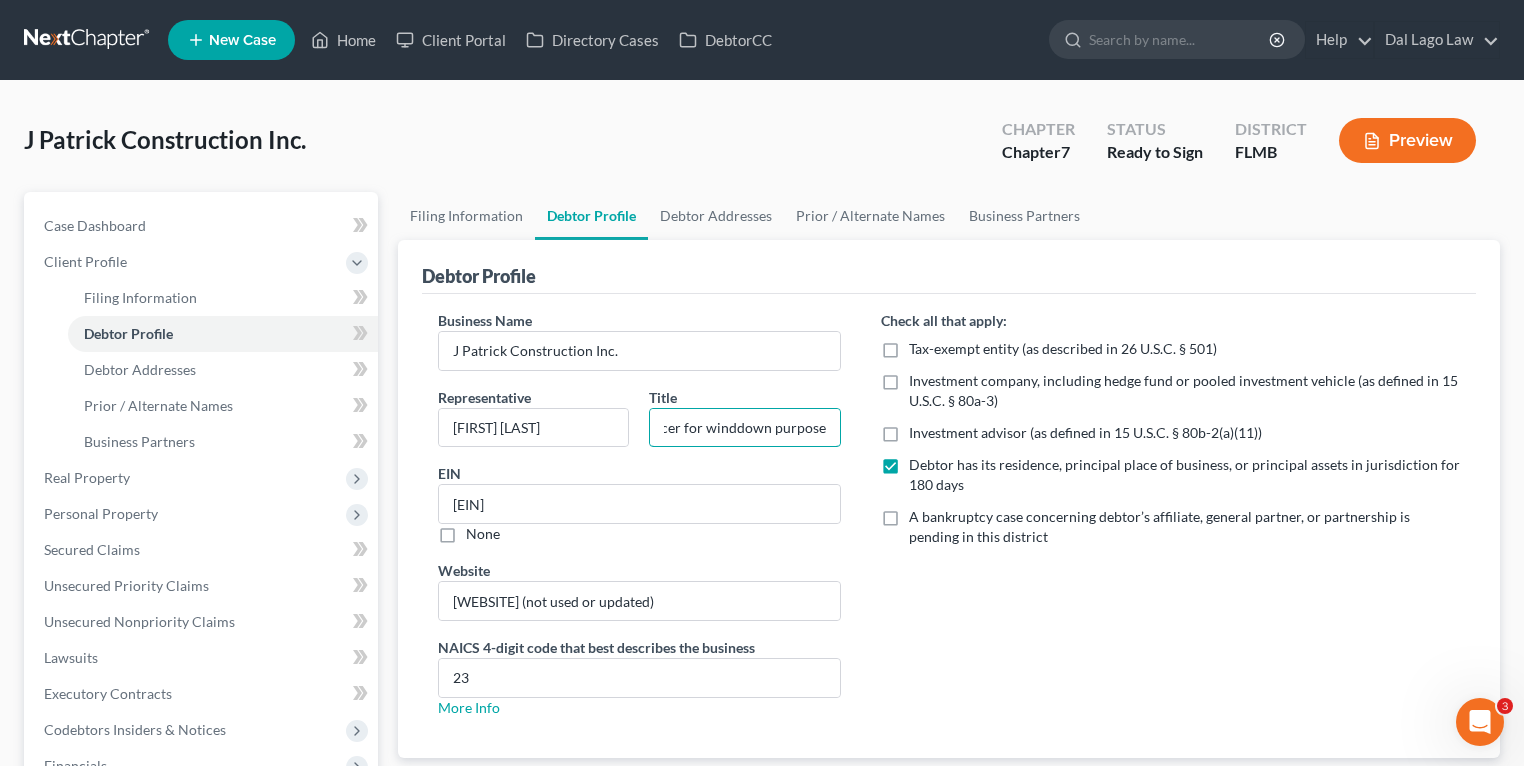 drag, startPoint x: 732, startPoint y: 420, endPoint x: 846, endPoint y: 420, distance: 114 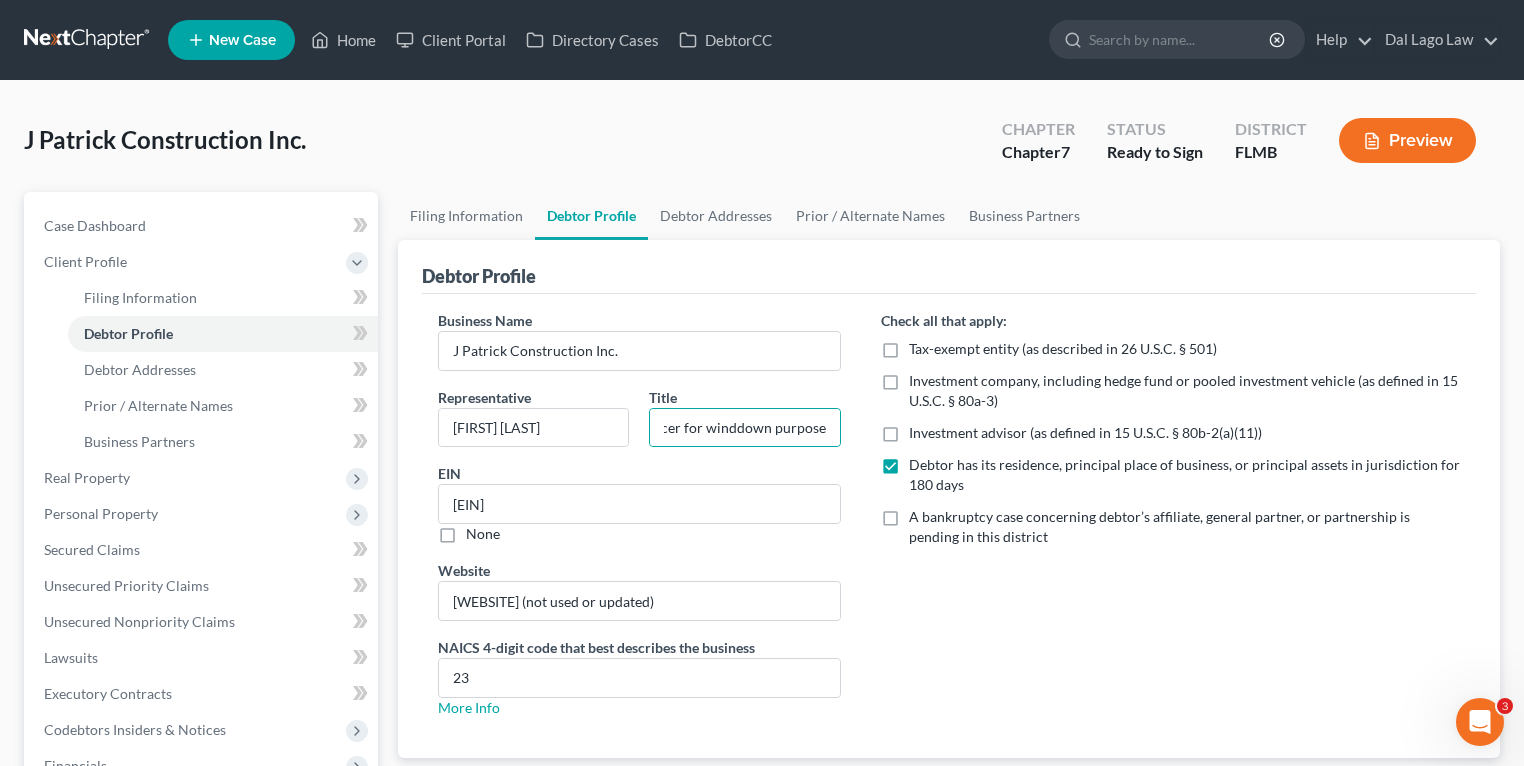 click on "Check all that apply: Tax-exempt entity (as described in 26 U.S.C. § 501) Investment company, including hedge fund or pooled investment vehicle (as defined in 15 U.S.C. § 80a-3) Investment advisor (as defined in 15 U.S.C. § 80b-2(a)(11)) Debtor has its residence, principal place of business, or principal assets in jurisdiction for 180 days A bankruptcy case concerning debtor’s affiliate, general partner, or partnership is pending in this district" at bounding box center (1171, 522) 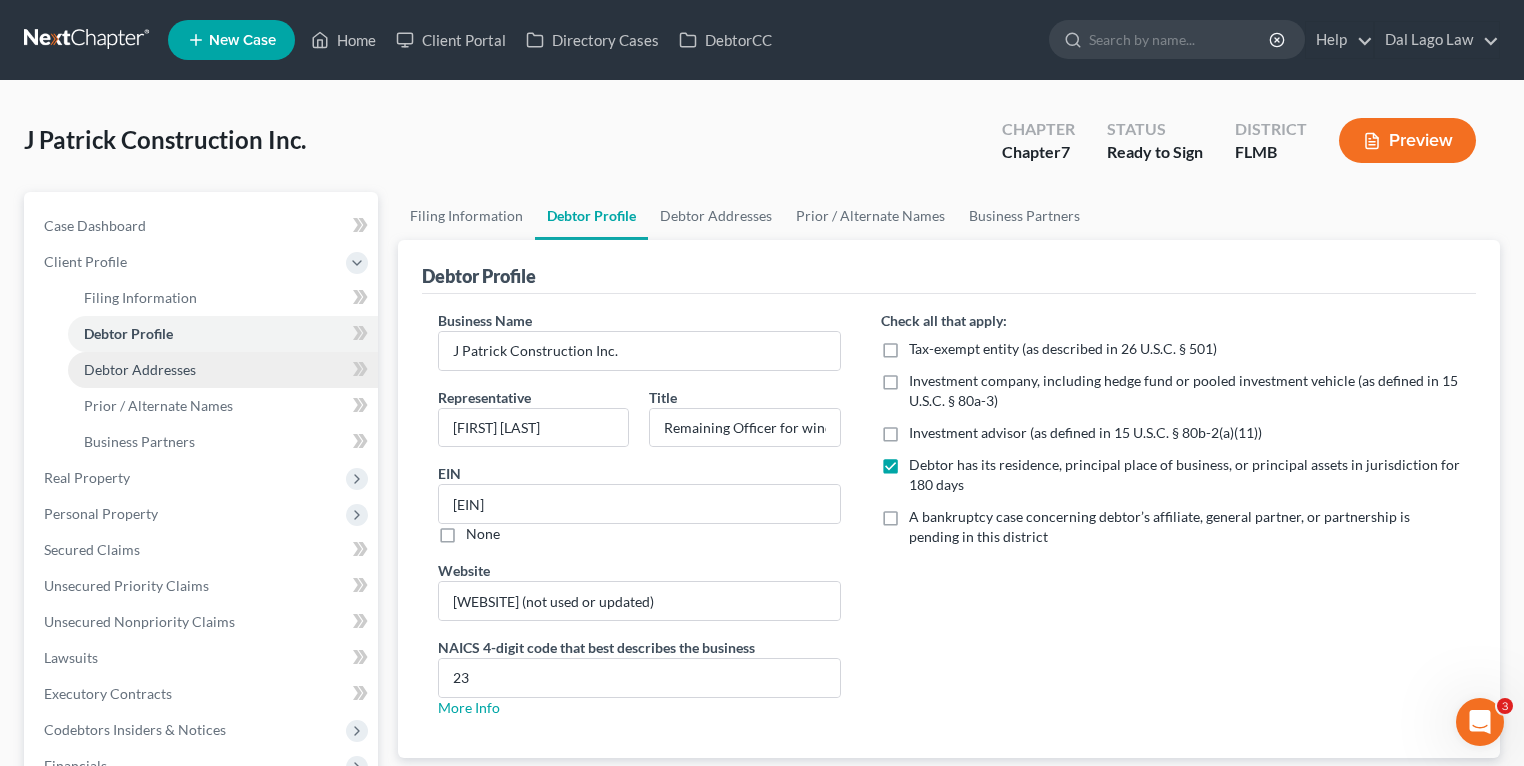 click on "Debtor Addresses" at bounding box center (140, 369) 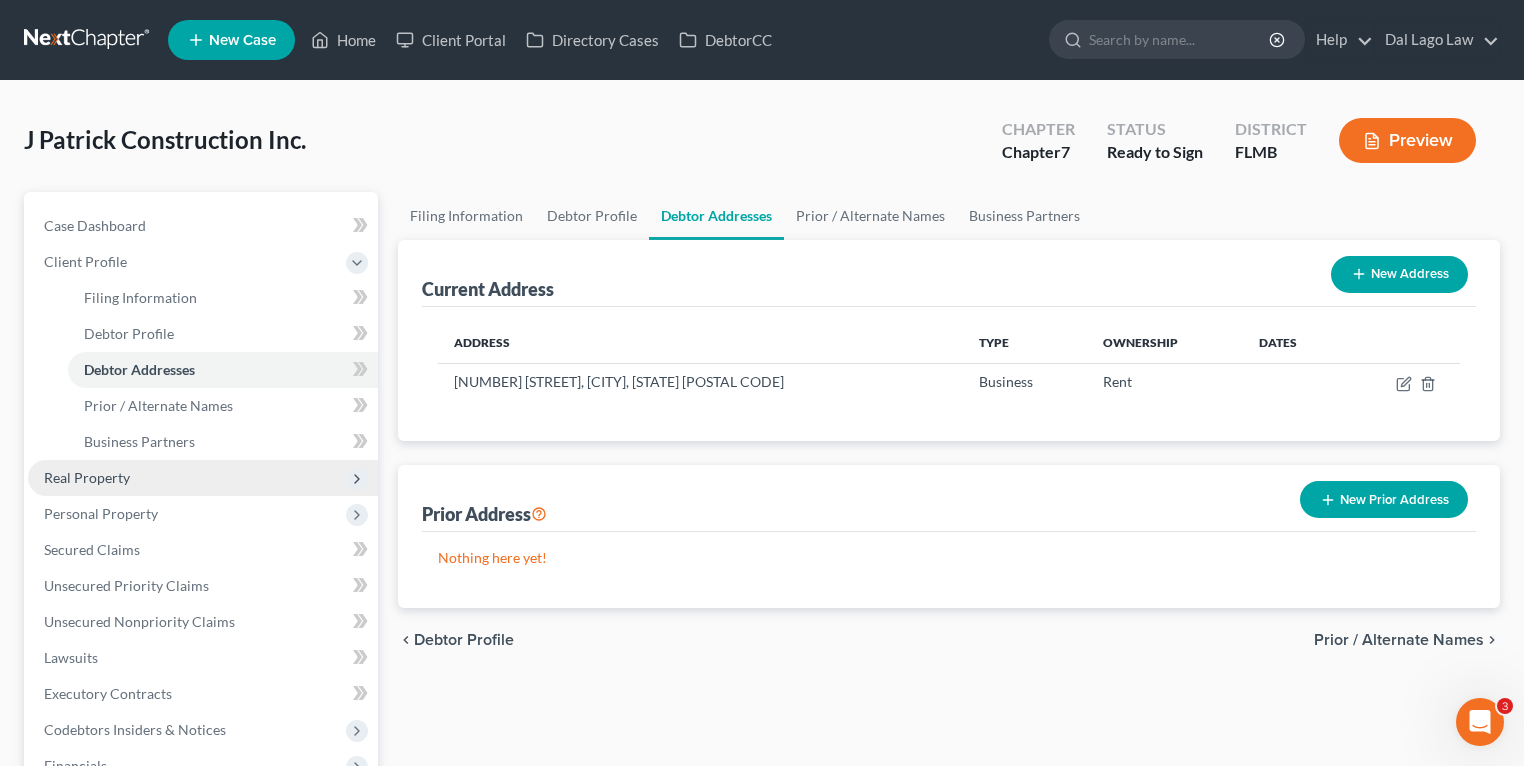 click on "Real Property" at bounding box center (203, 478) 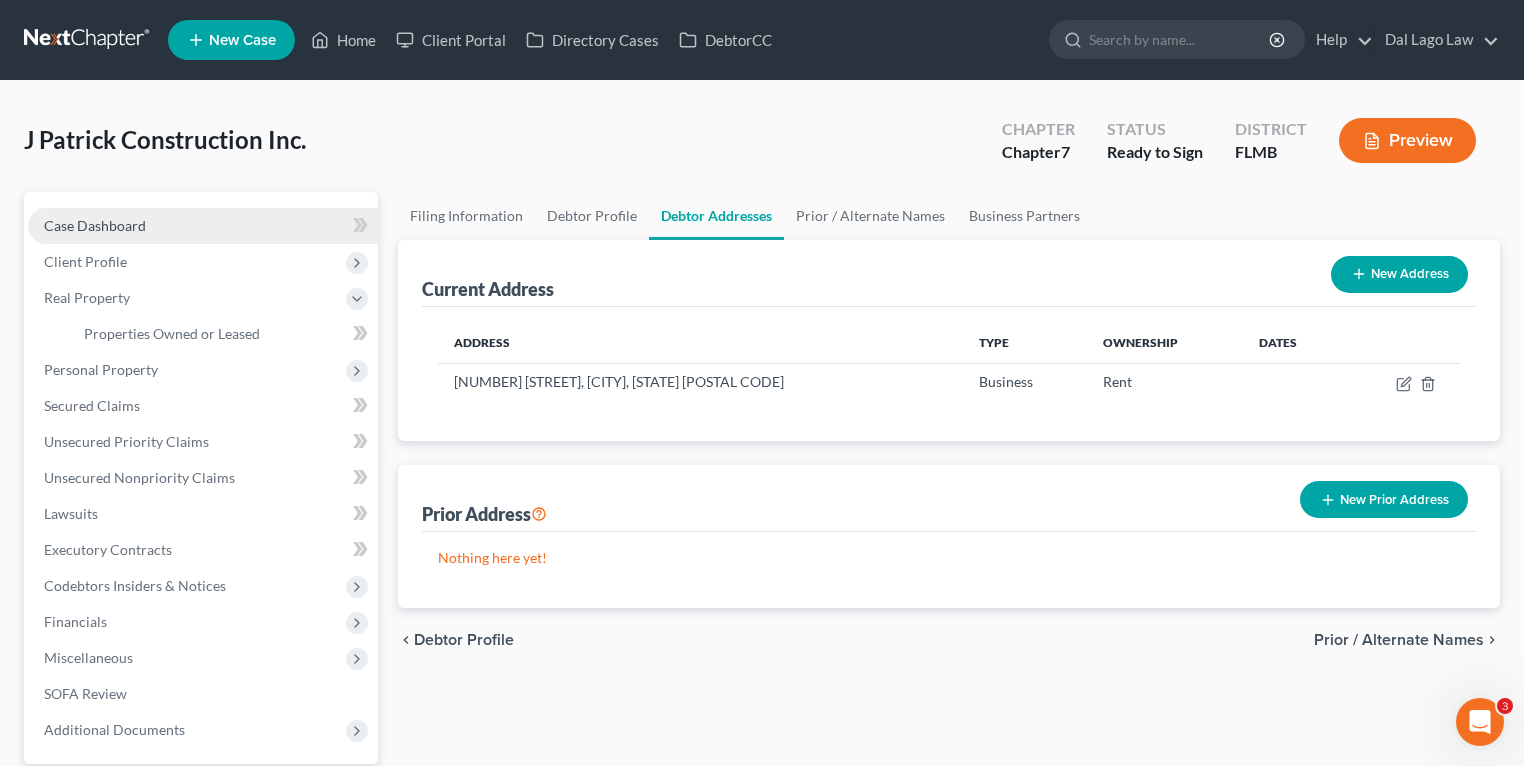 click on "Case Dashboard" at bounding box center (203, 226) 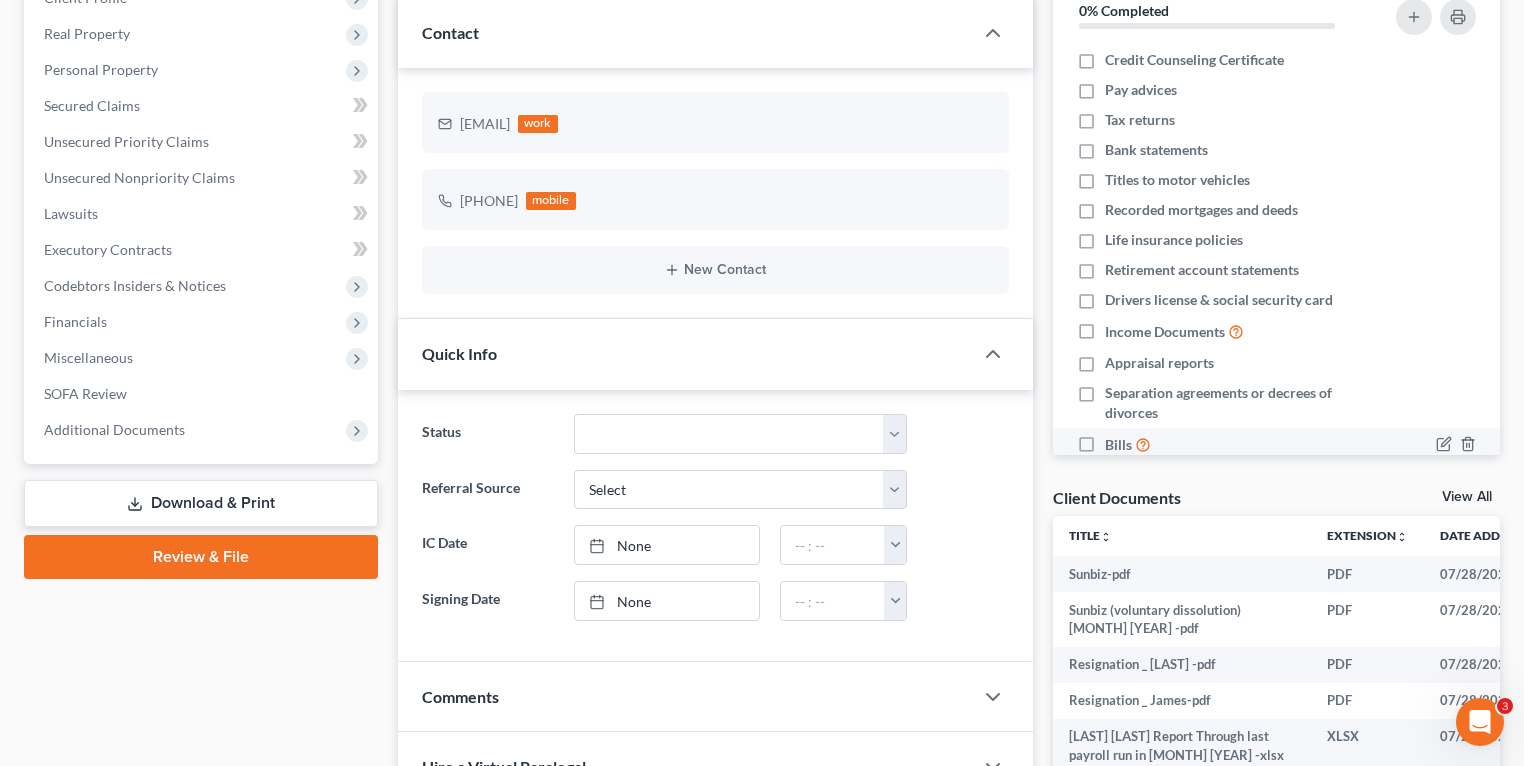 scroll, scrollTop: 320, scrollLeft: 0, axis: vertical 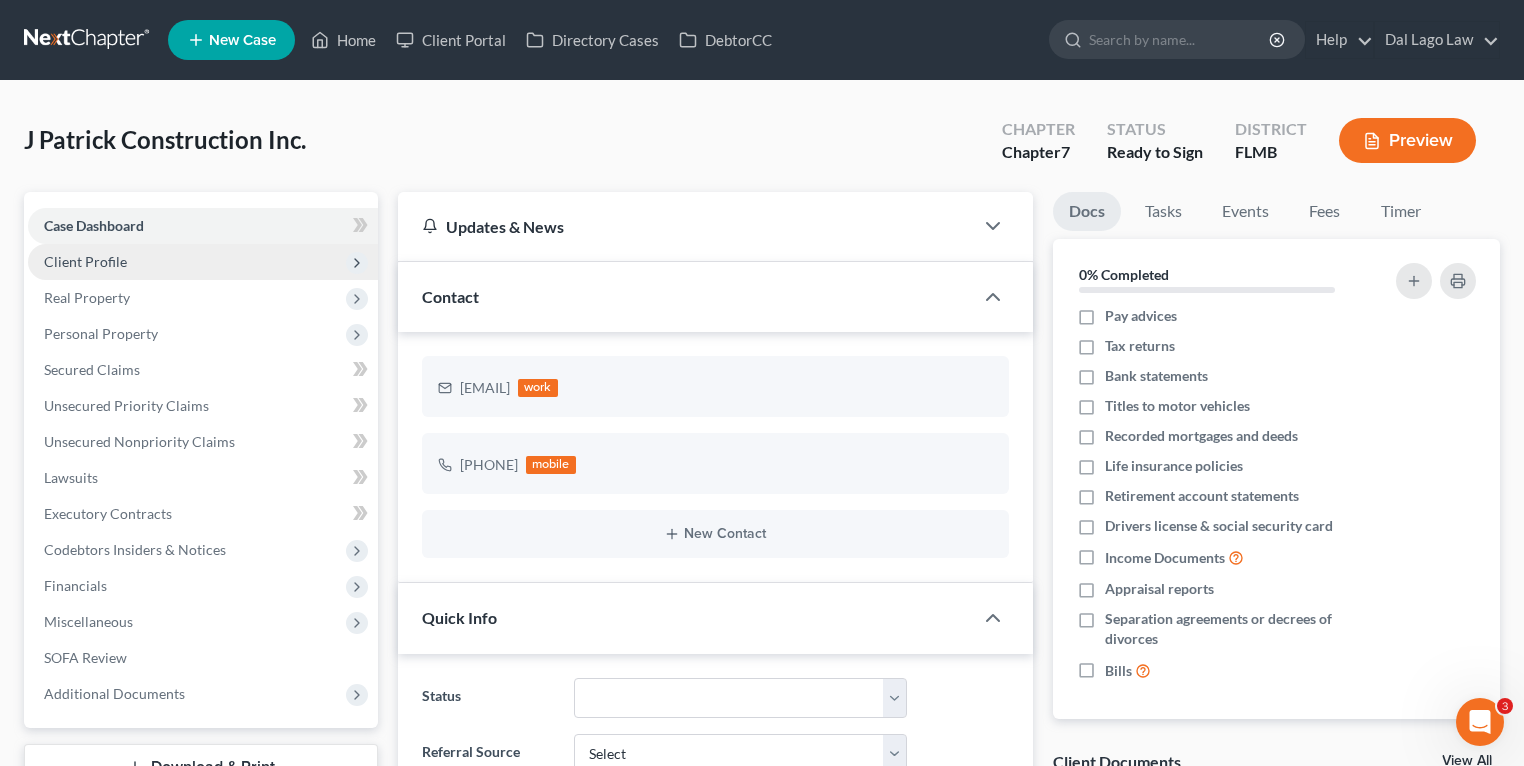 click on "Client Profile" at bounding box center (203, 262) 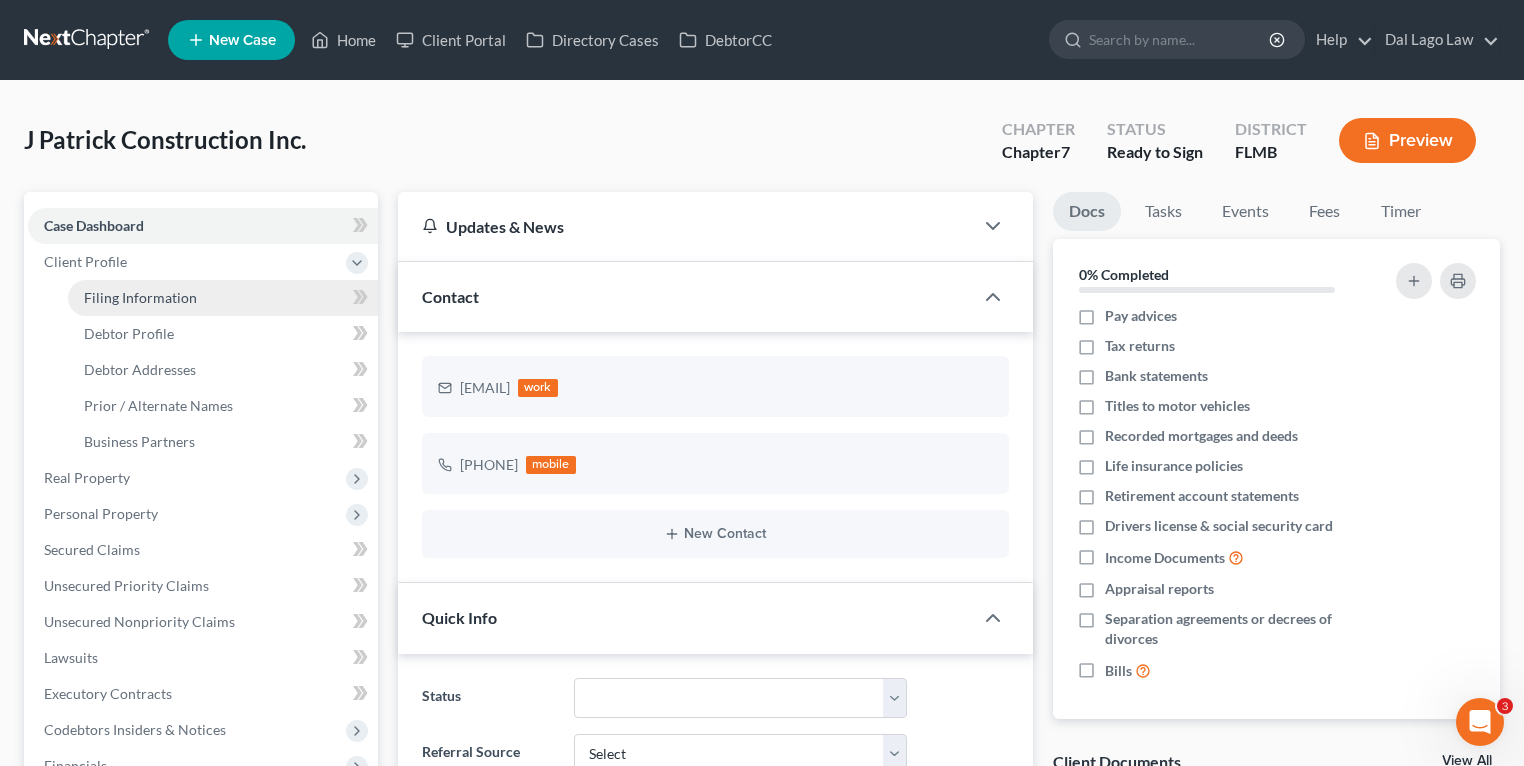 click on "Filing Information" at bounding box center [223, 298] 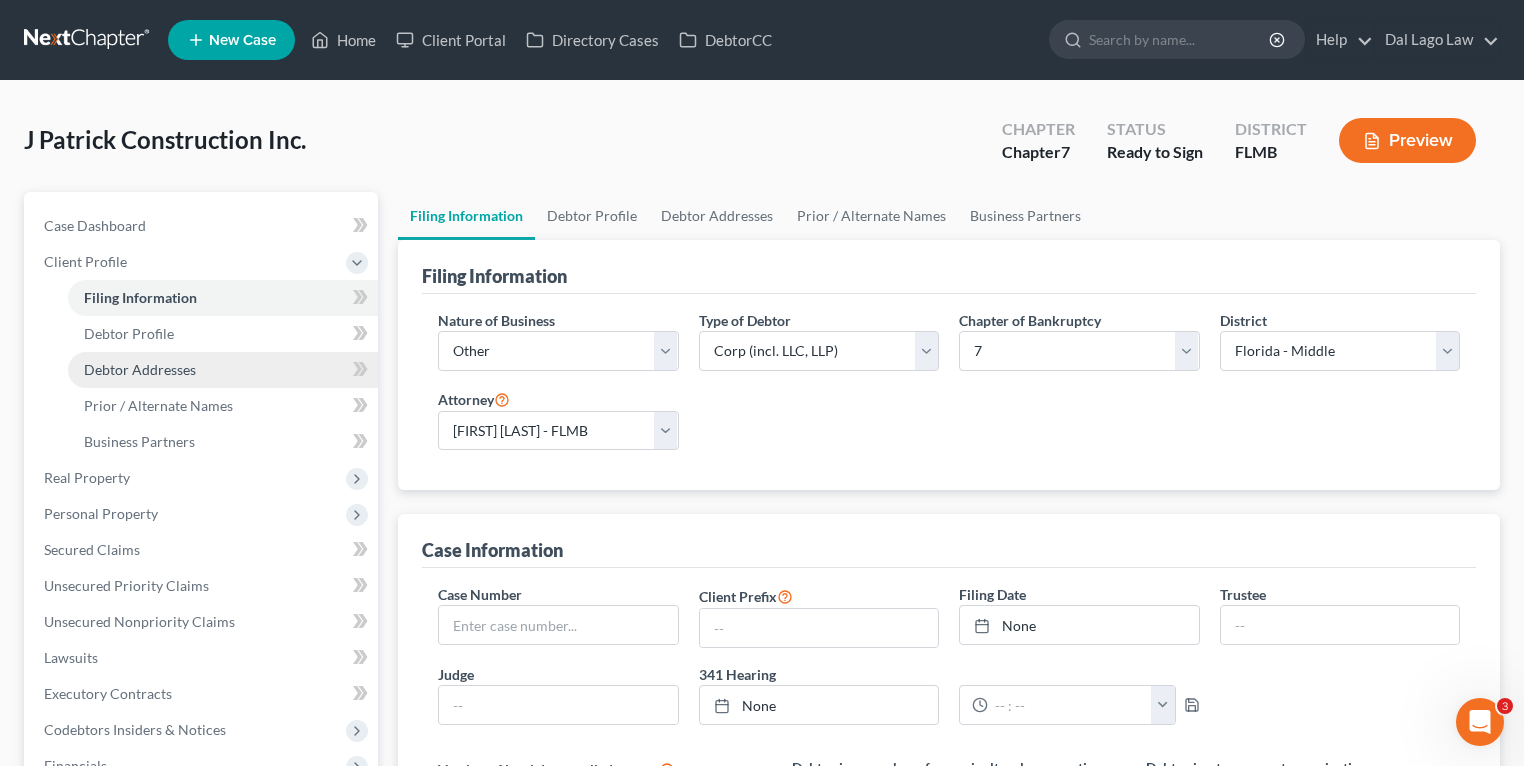 click on "Debtor Addresses" at bounding box center (223, 370) 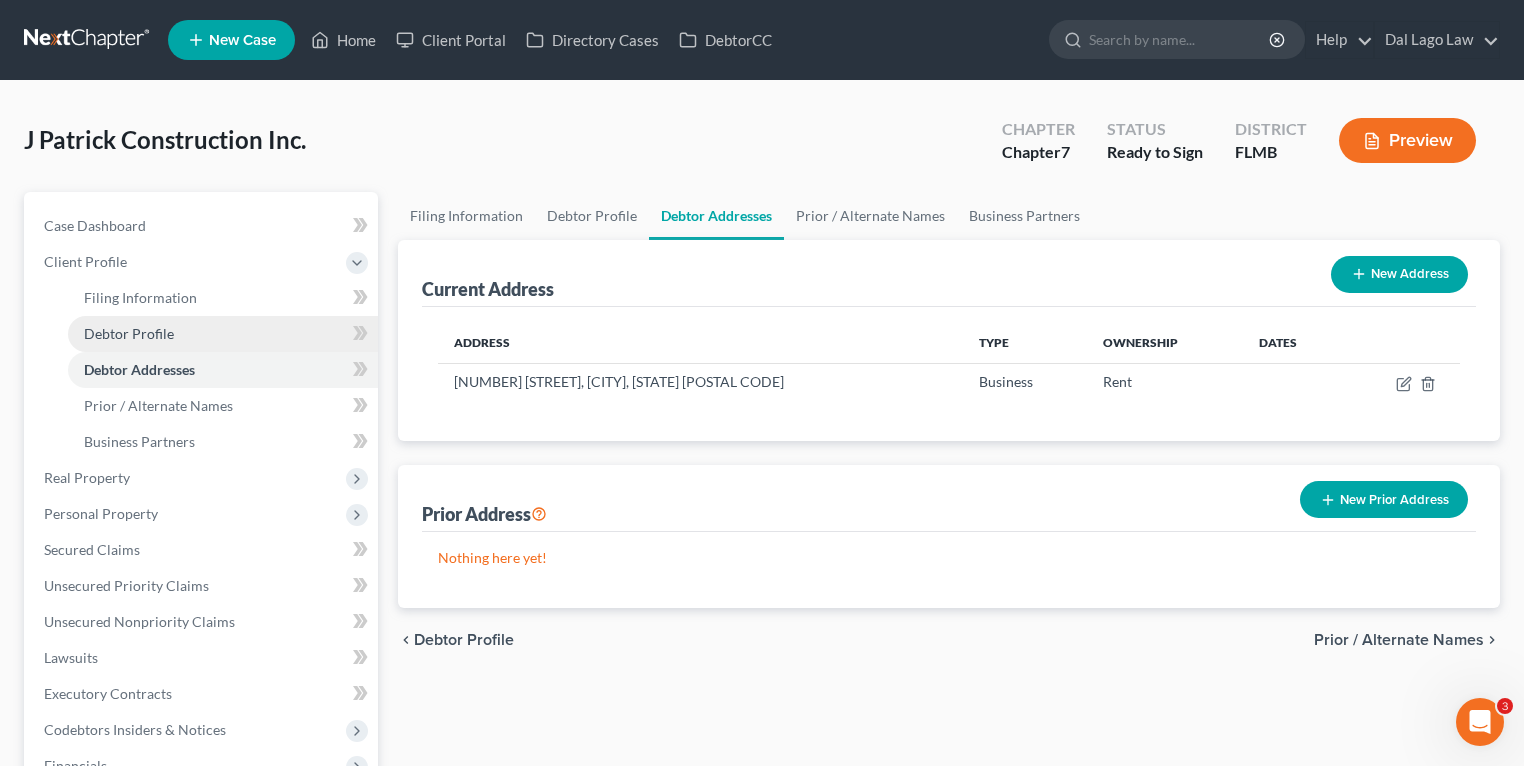 click on "Debtor Profile" at bounding box center (223, 334) 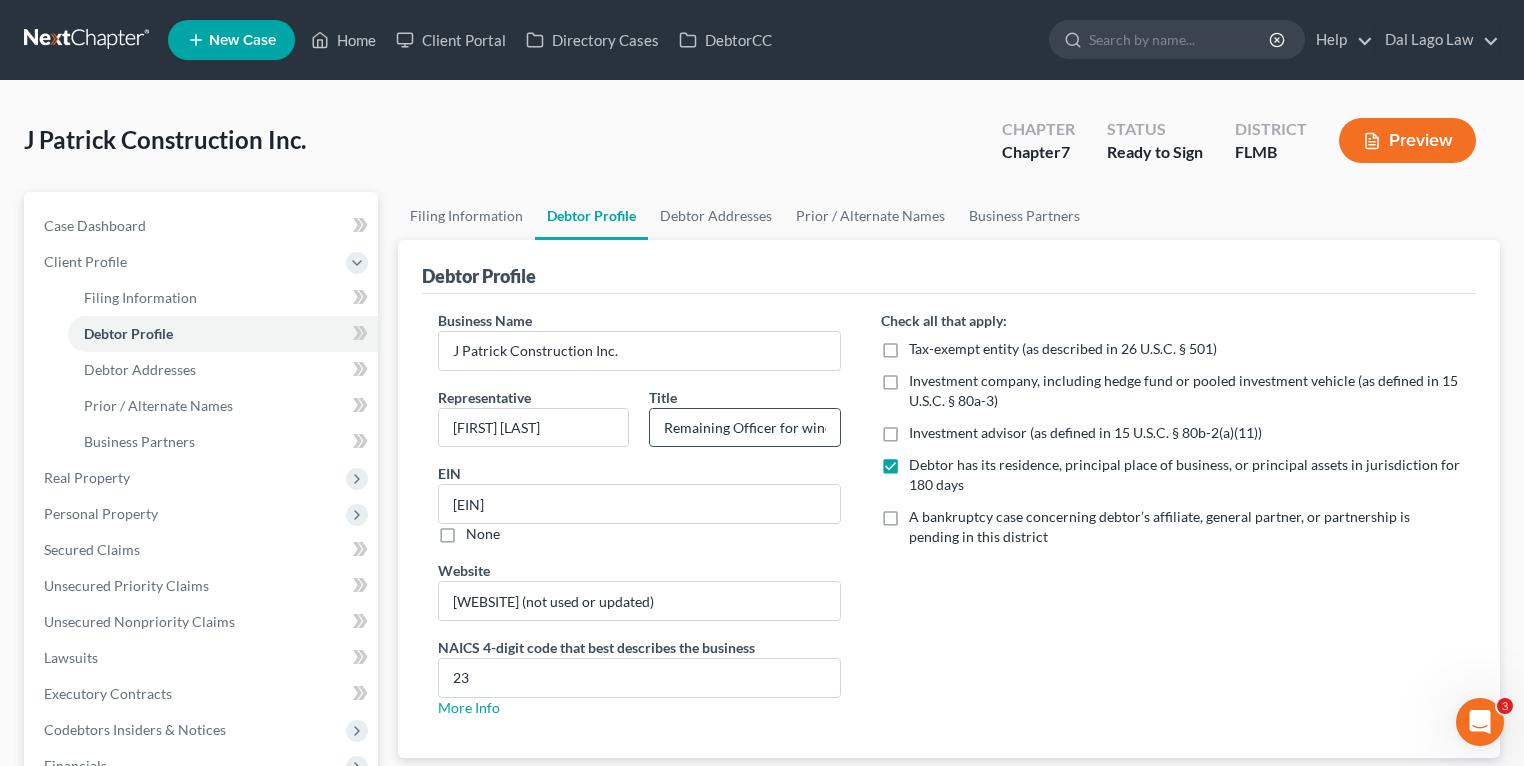 click on "Remaining Officer for winddown purposes" at bounding box center (744, 428) 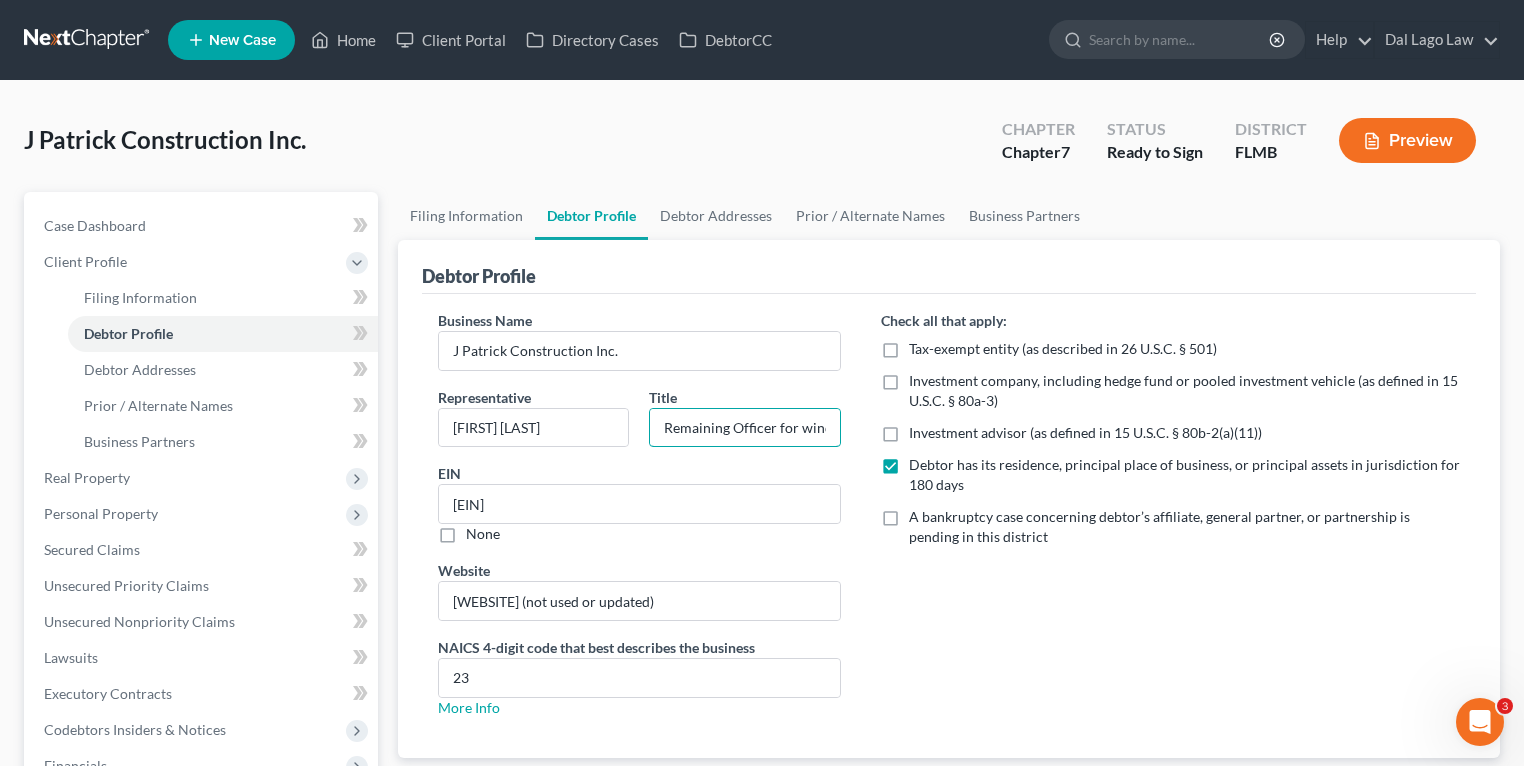 scroll, scrollTop: 0, scrollLeft: 96, axis: horizontal 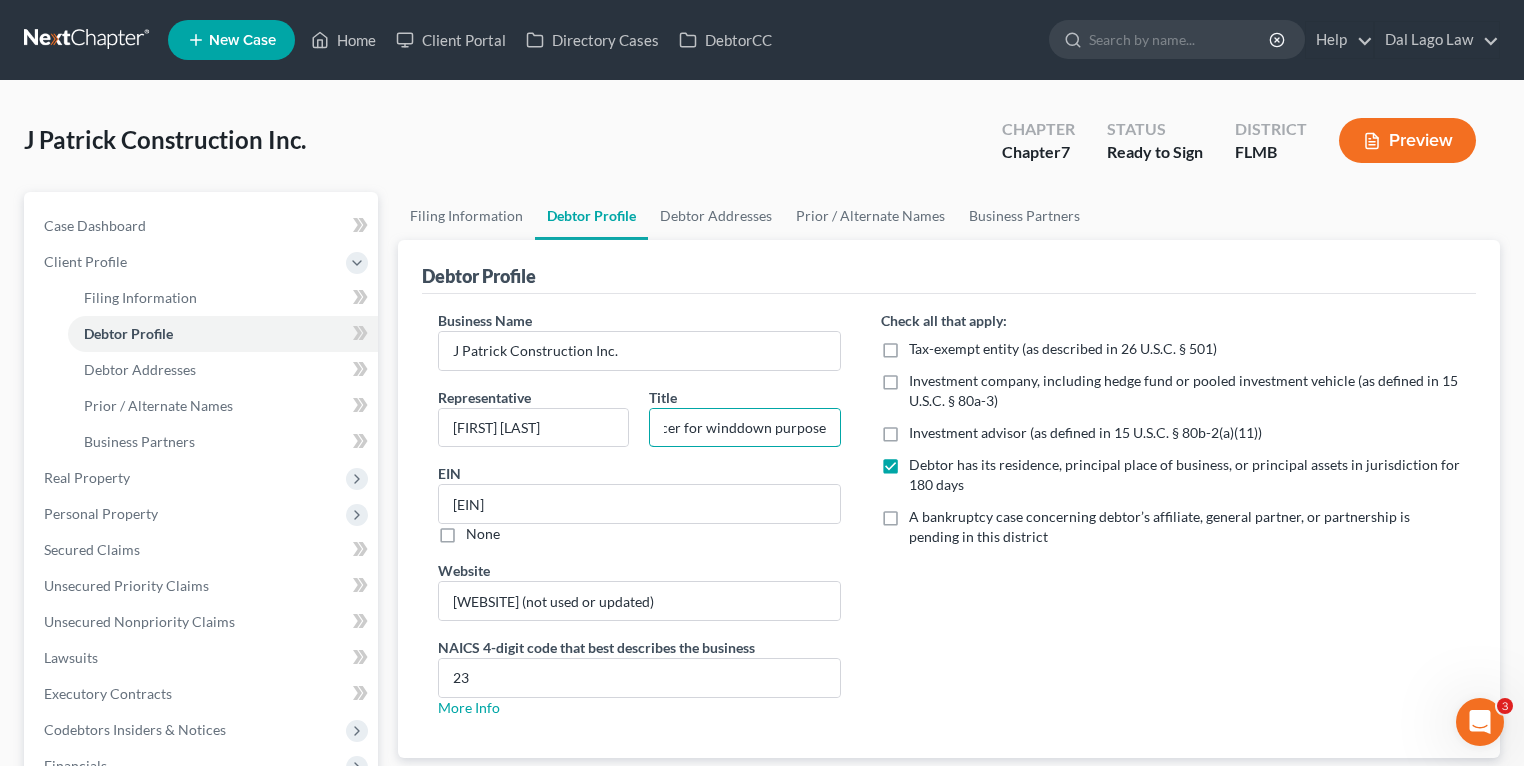 drag, startPoint x: 676, startPoint y: 424, endPoint x: 887, endPoint y: 432, distance: 211.15161 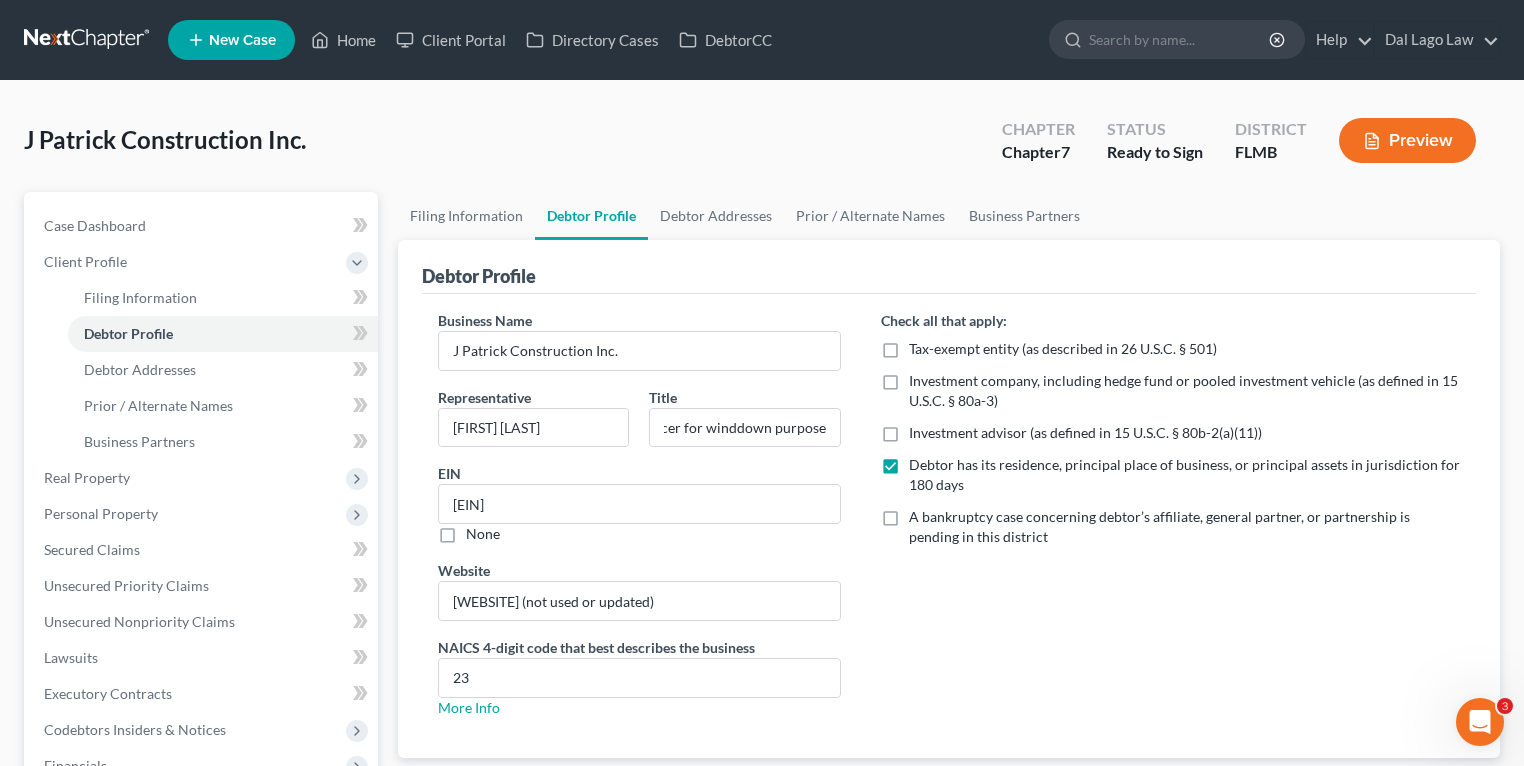 click on "Debtor Profile" at bounding box center (949, 267) 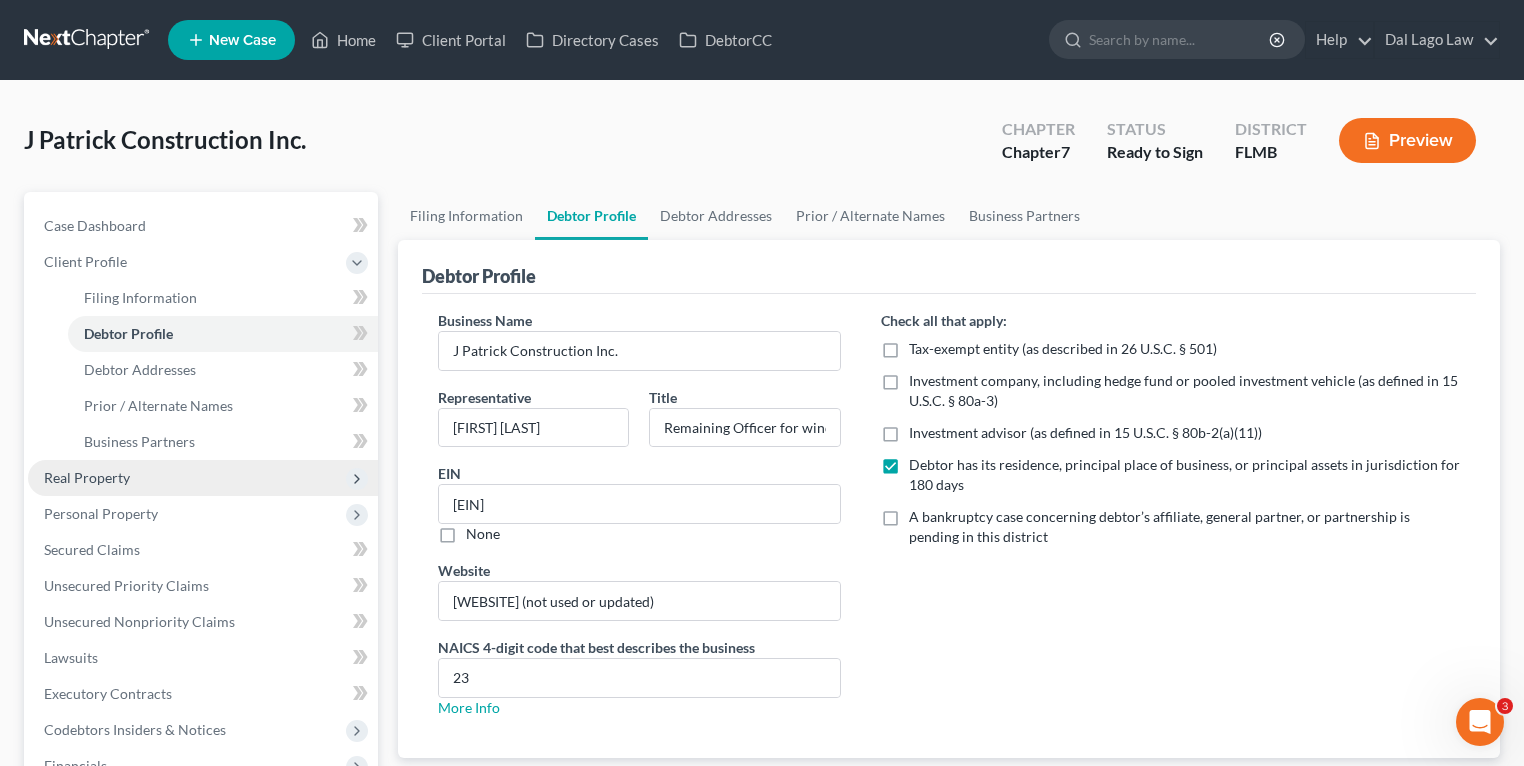 click on "Real Property" at bounding box center (87, 477) 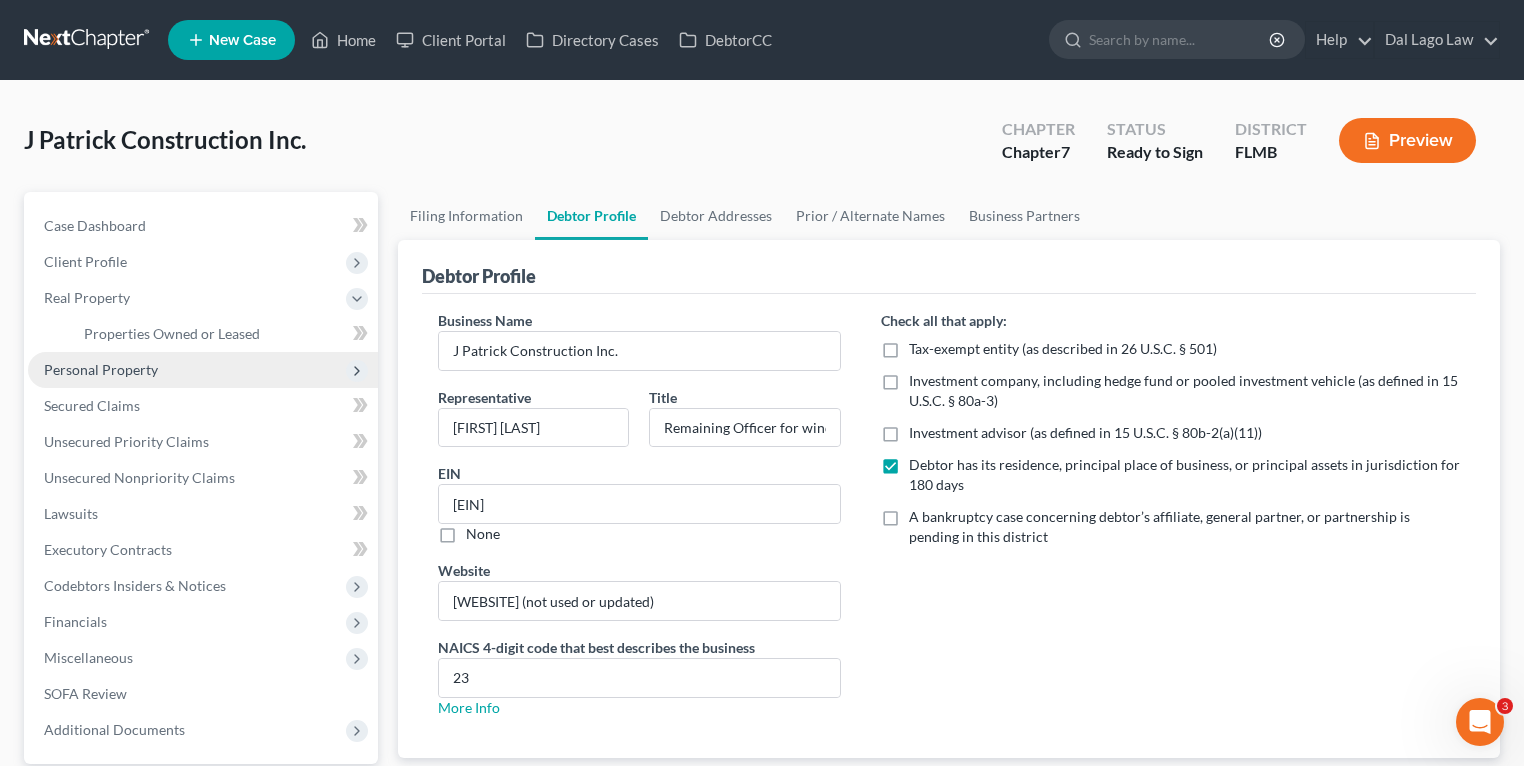 click on "Personal Property" at bounding box center (101, 369) 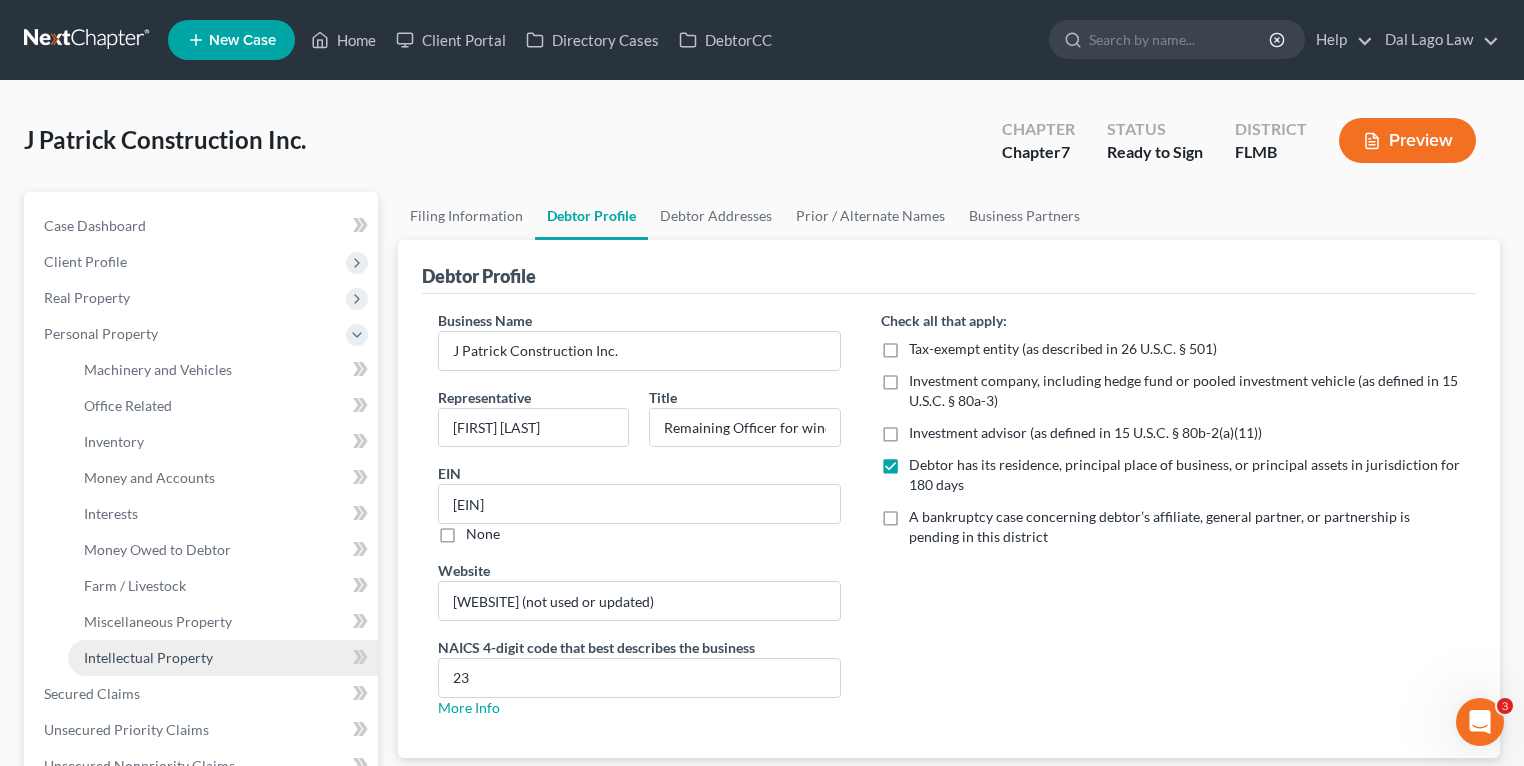 click on "Intellectual Property" at bounding box center (148, 657) 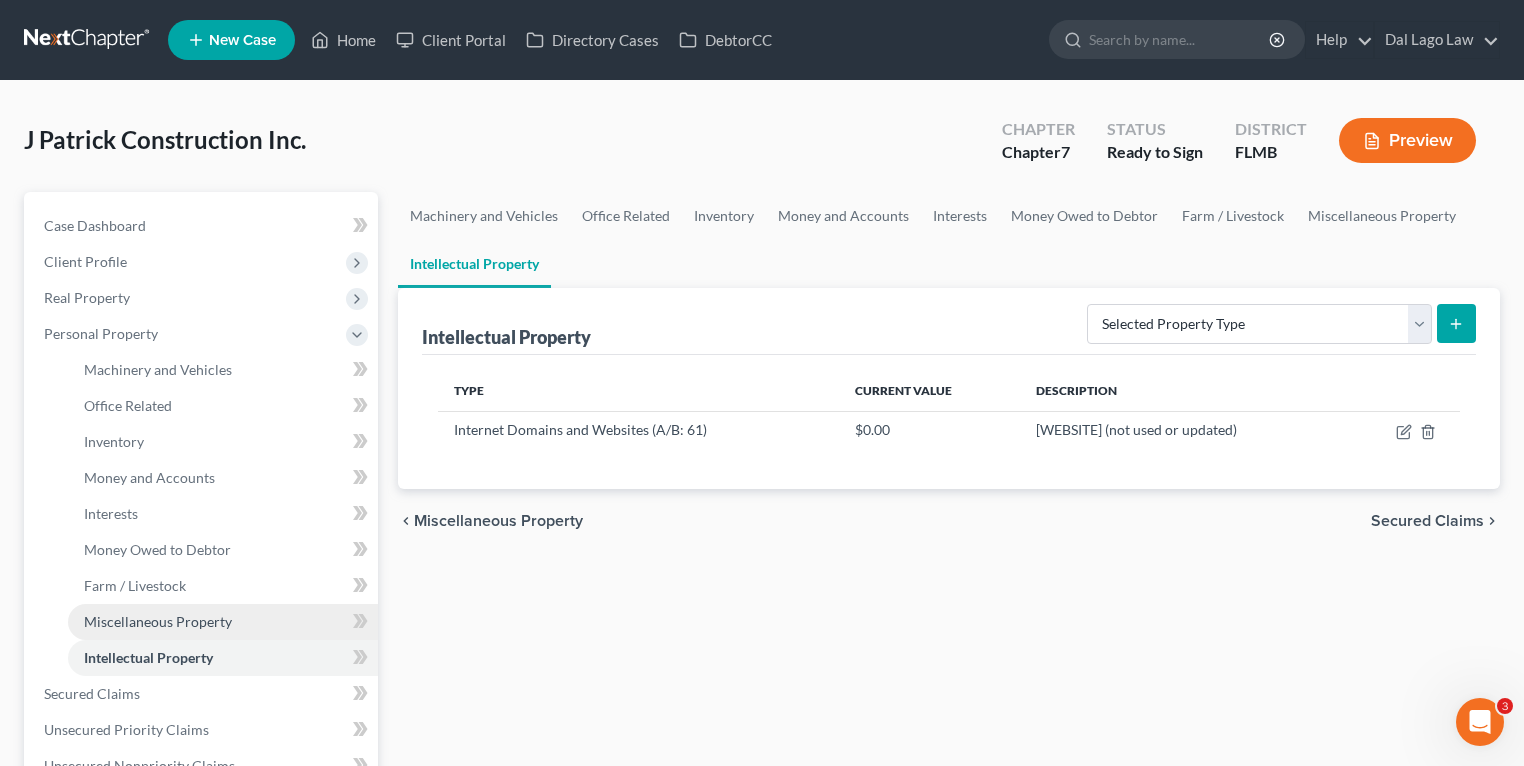 click on "Miscellaneous Property" at bounding box center (158, 621) 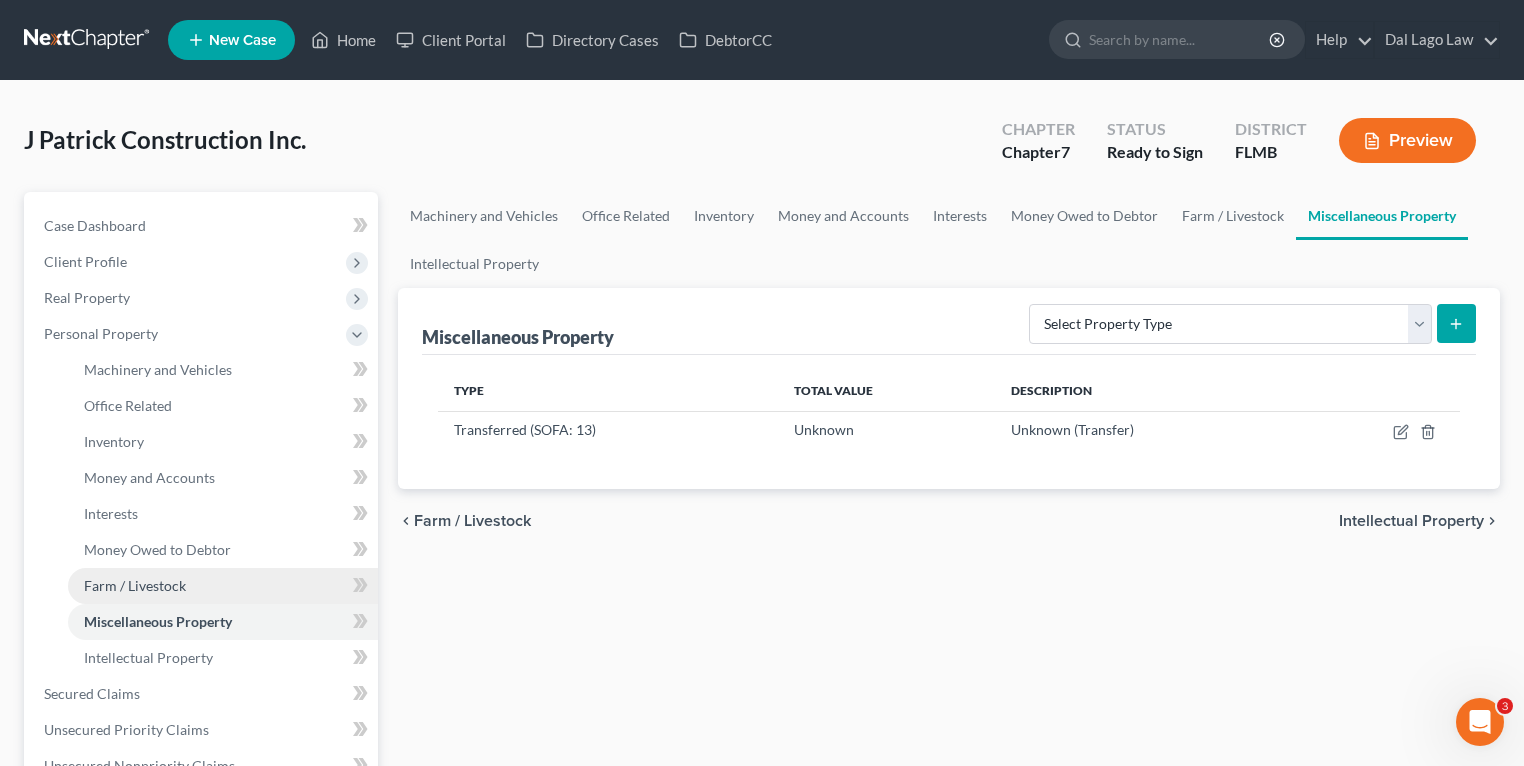 click on "Farm / Livestock" at bounding box center (223, 586) 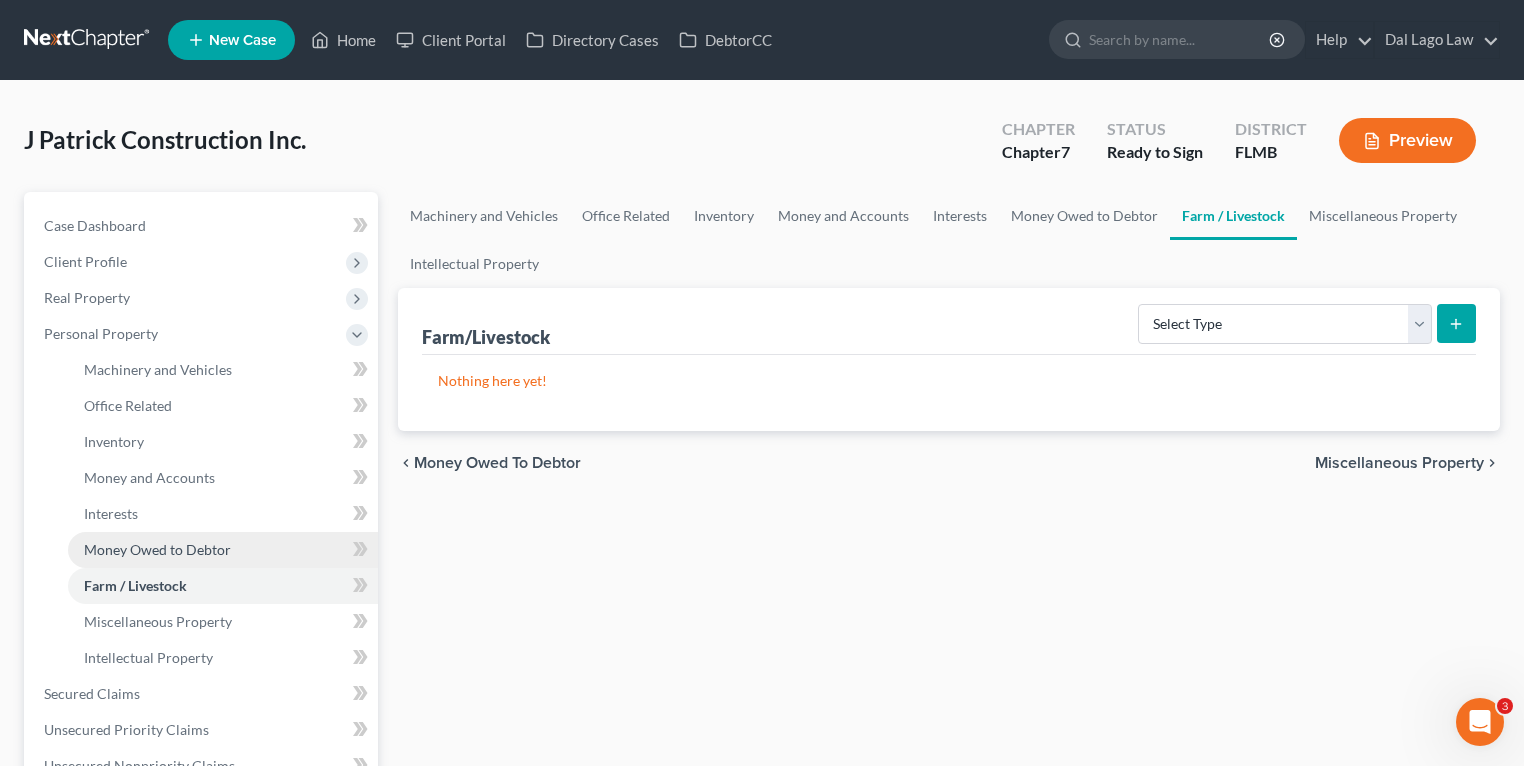 click on "Money Owed to Debtor" at bounding box center [223, 550] 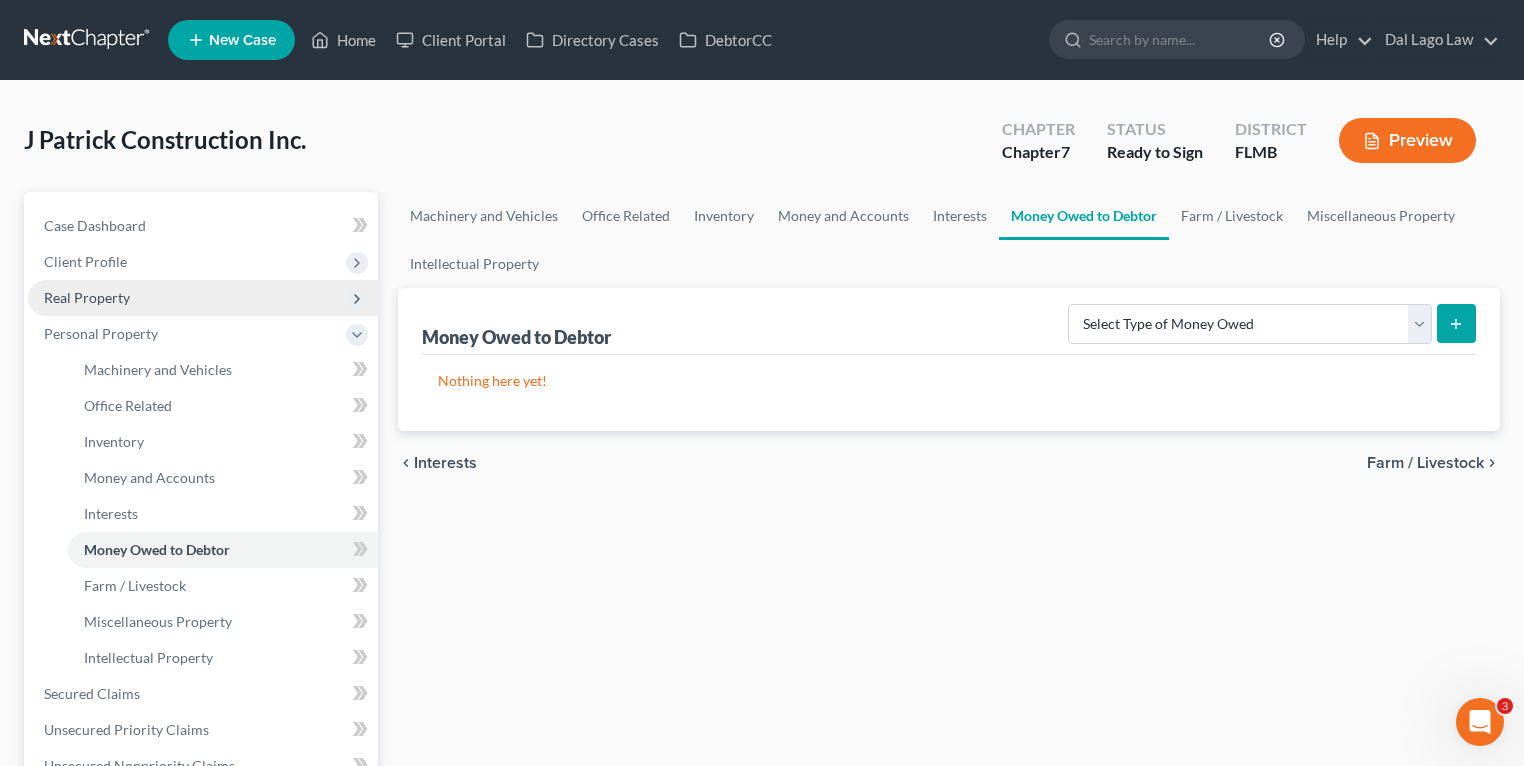 click on "Real Property" at bounding box center [203, 298] 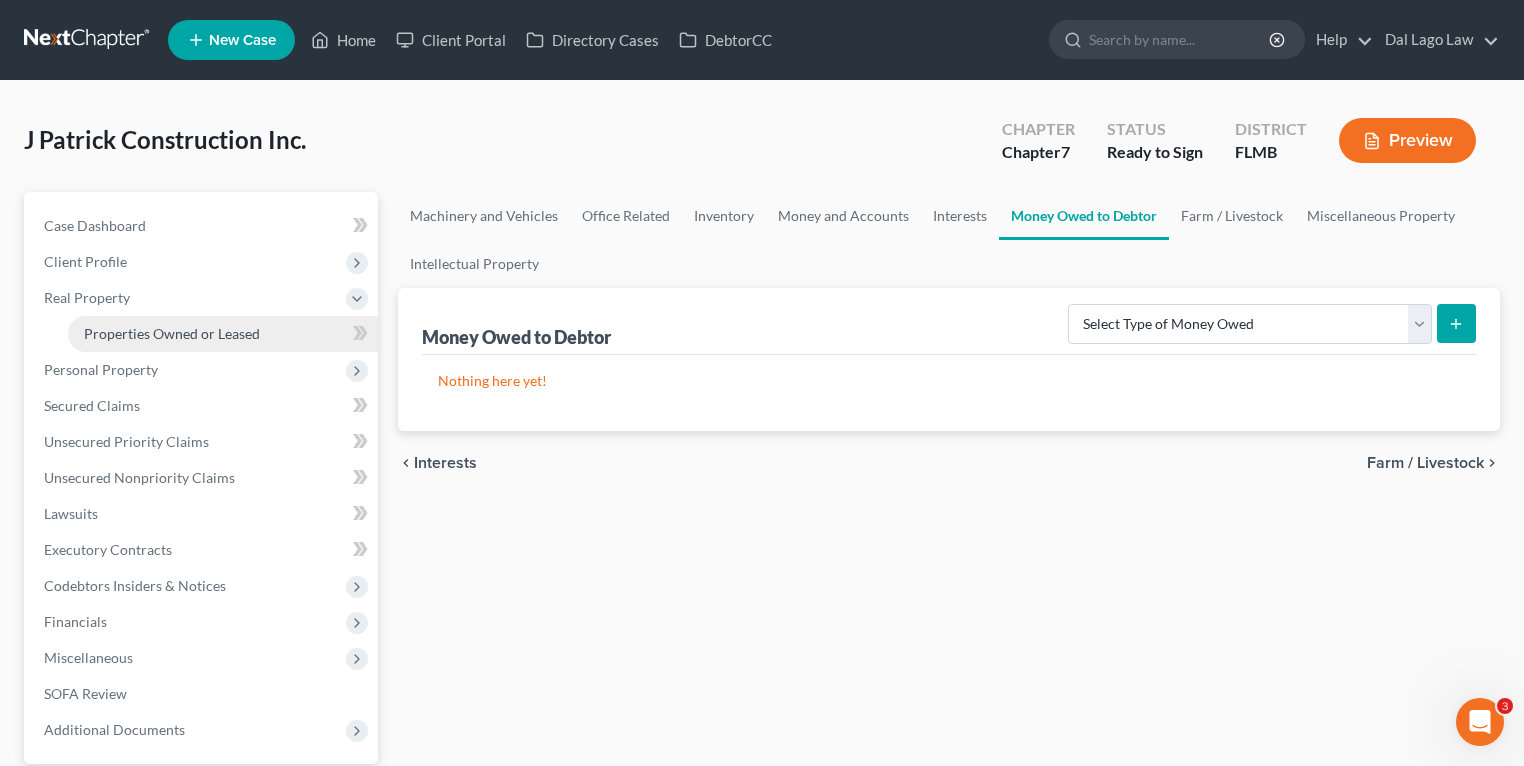 click on "Properties Owned or Leased" at bounding box center (172, 333) 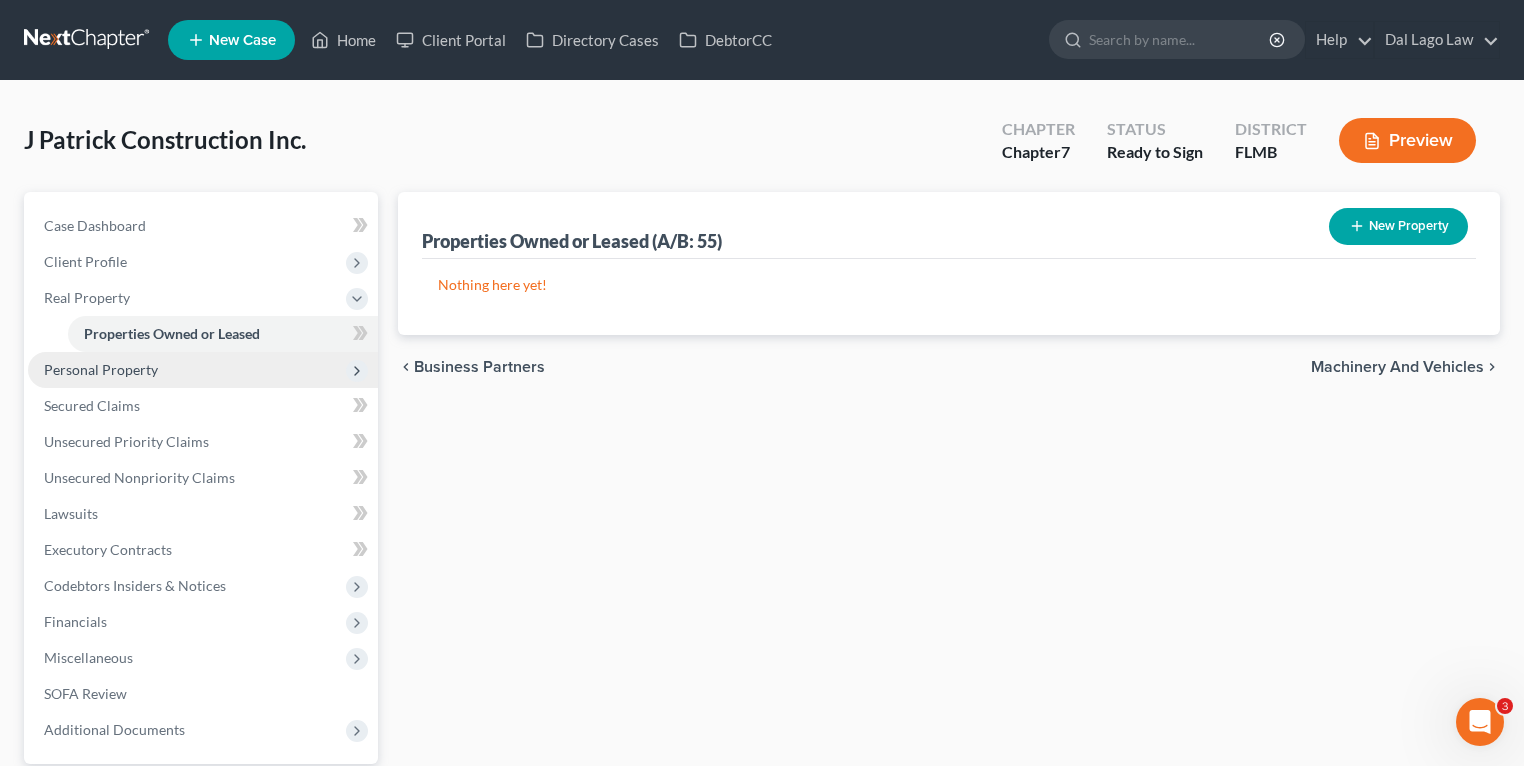 click on "Personal Property" at bounding box center [101, 369] 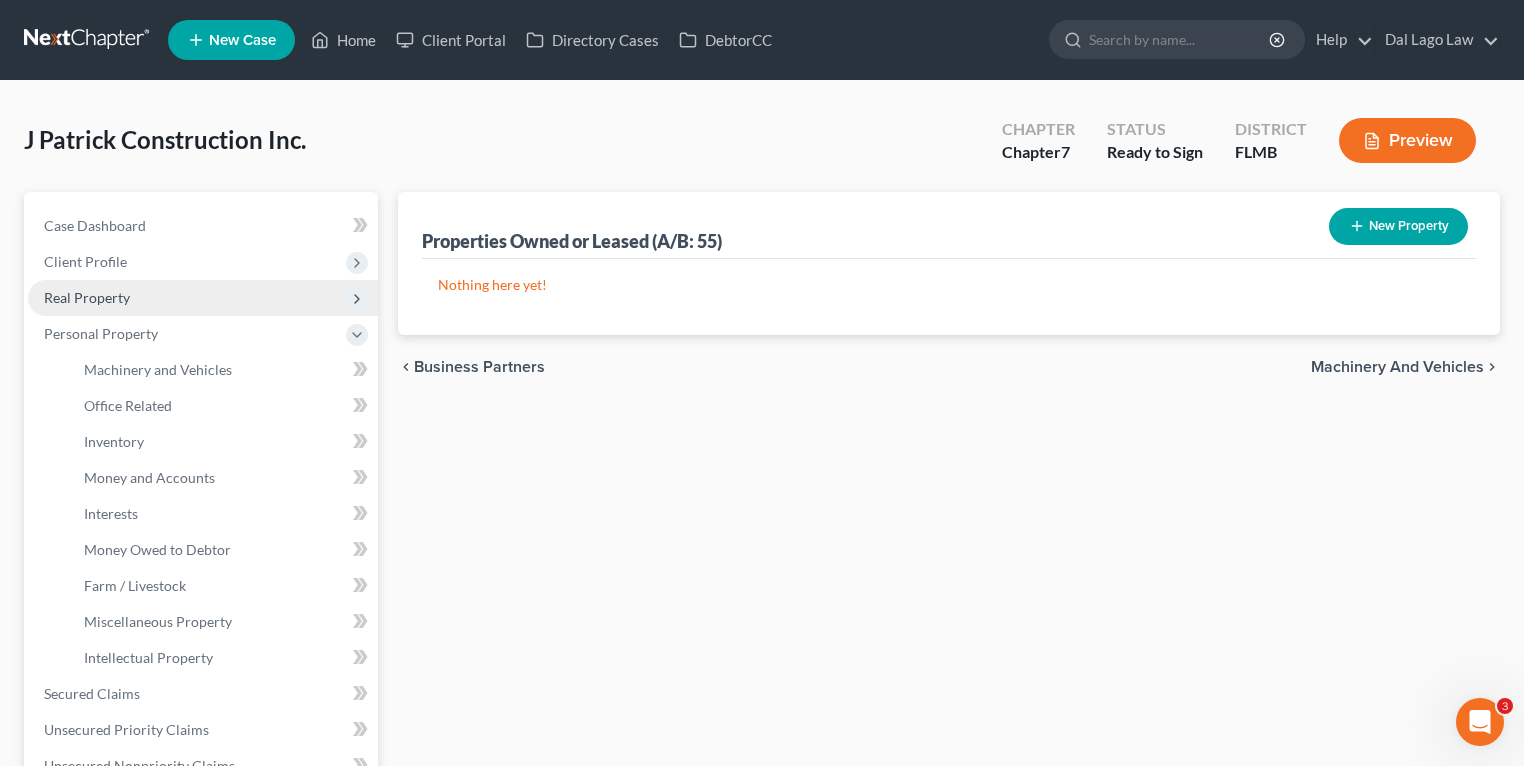 click on "Real Property" at bounding box center (203, 298) 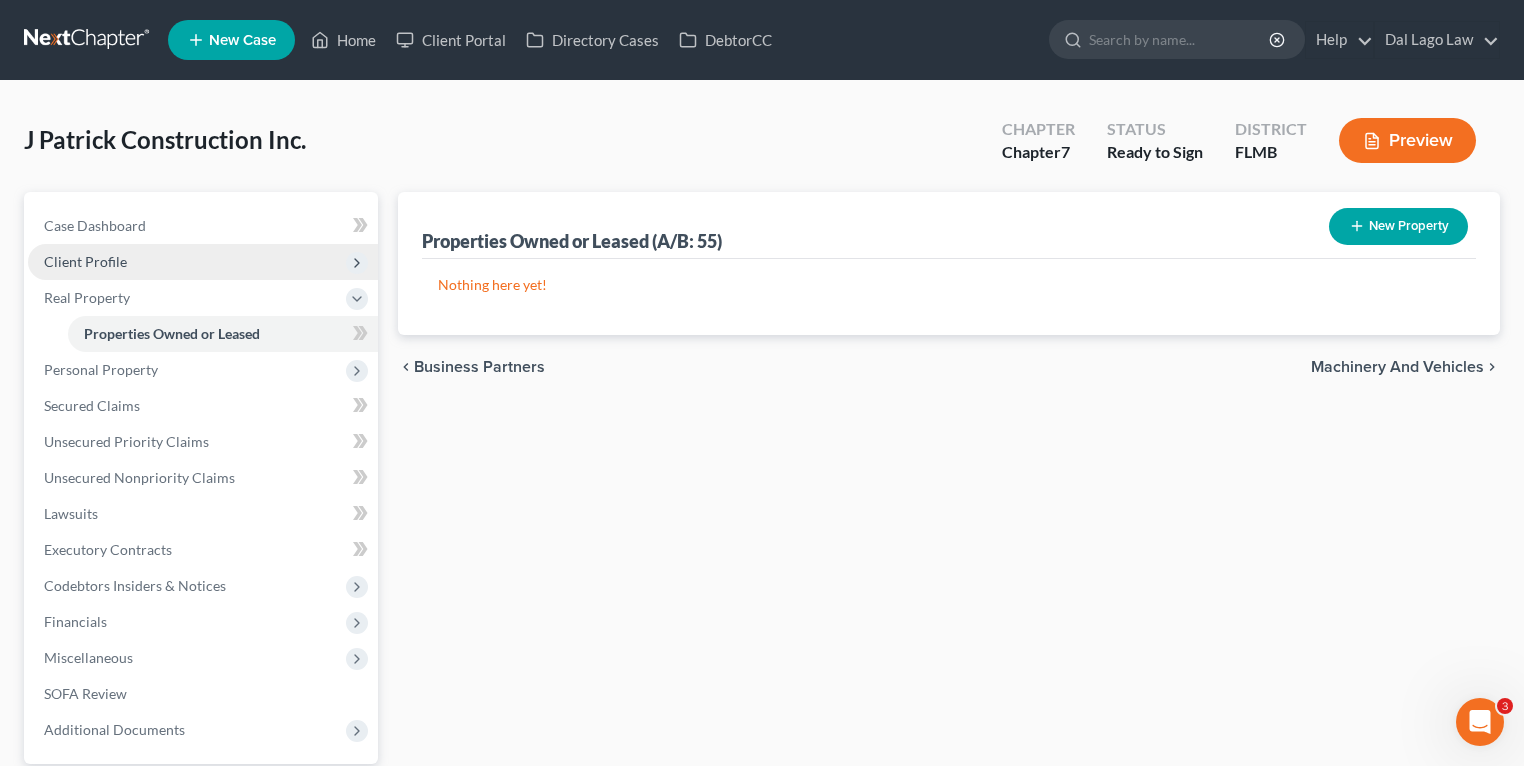 click on "Client Profile" at bounding box center [203, 262] 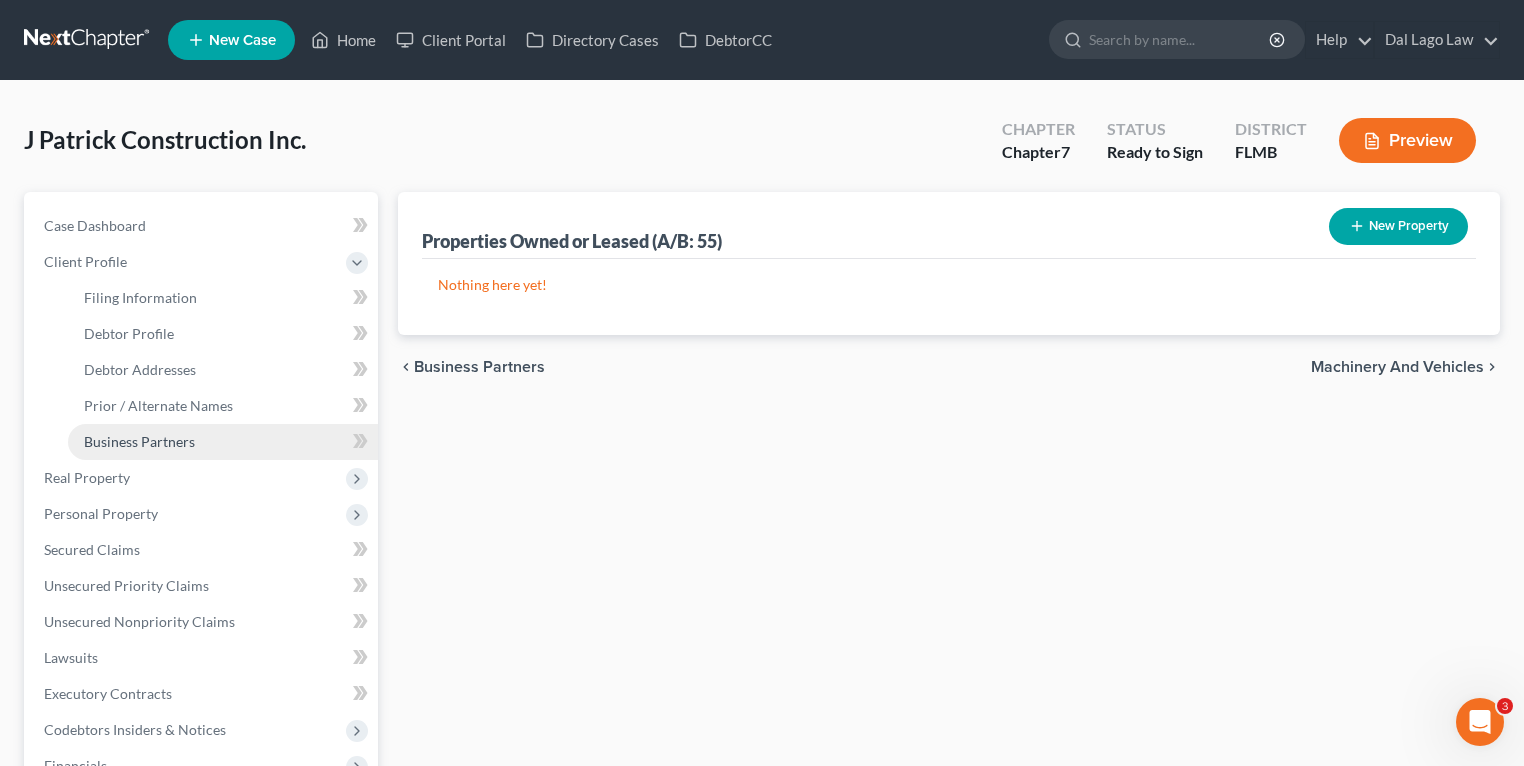 click on "Business Partners" at bounding box center [139, 441] 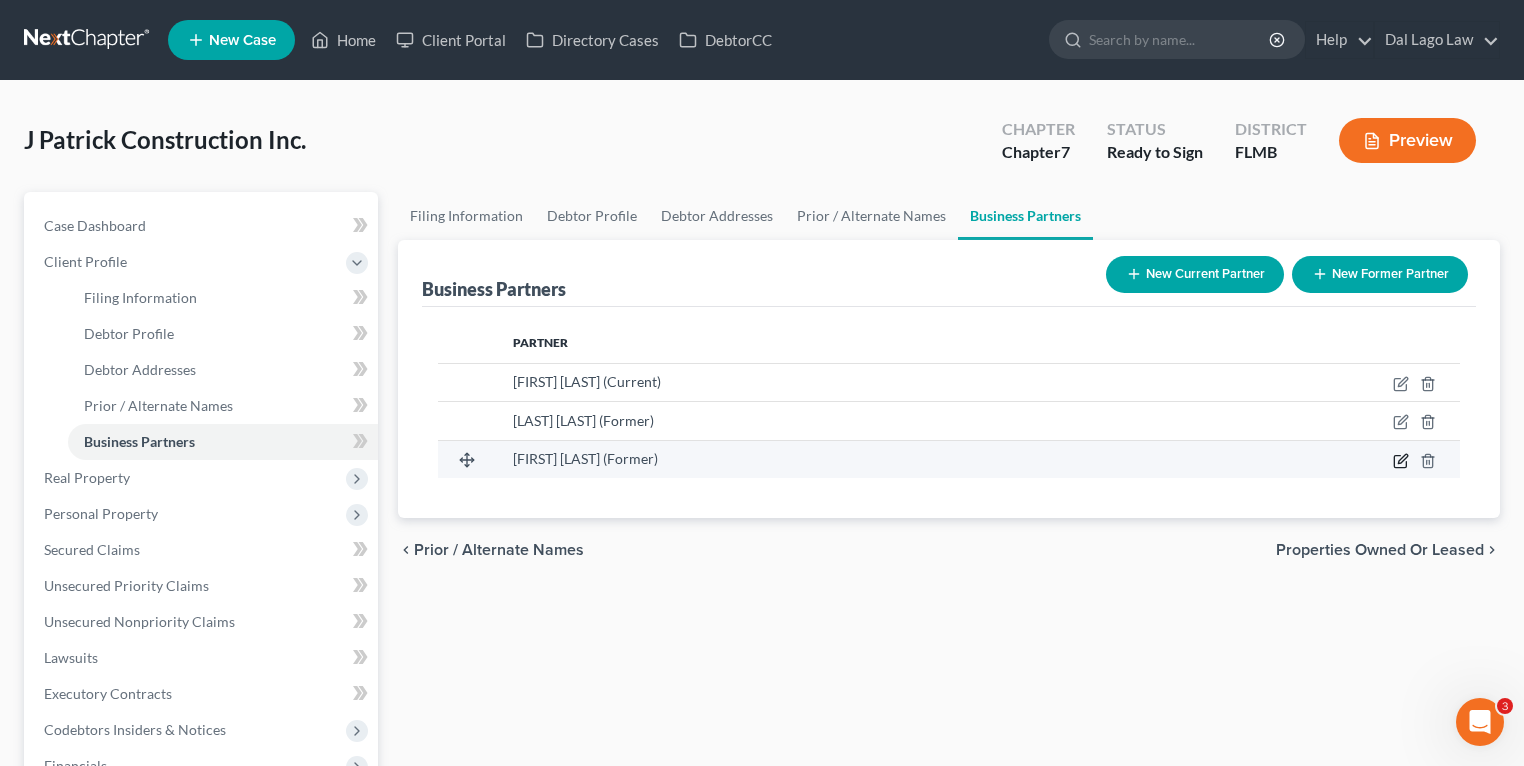 click 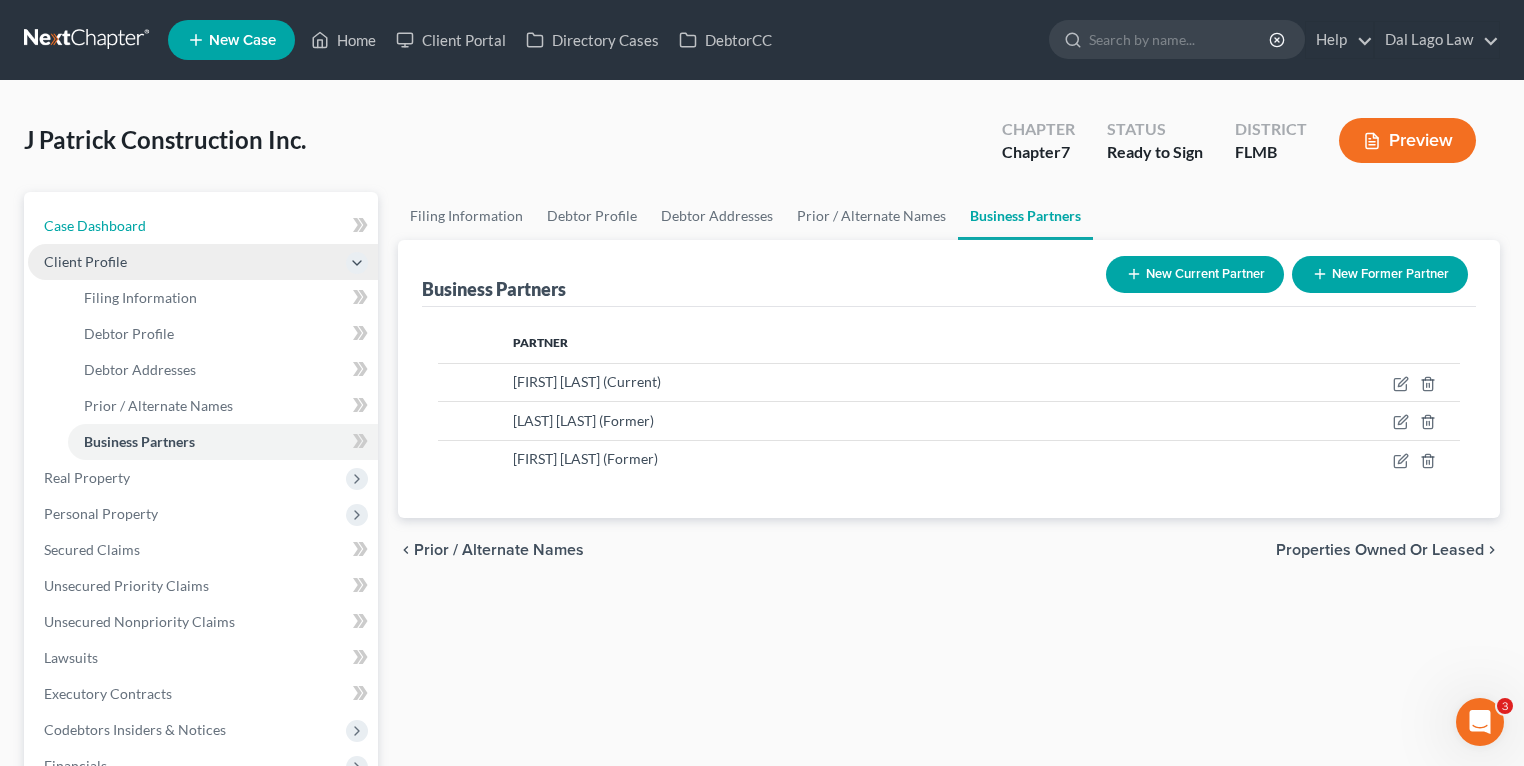 drag, startPoint x: 183, startPoint y: 230, endPoint x: 163, endPoint y: 263, distance: 38.587563 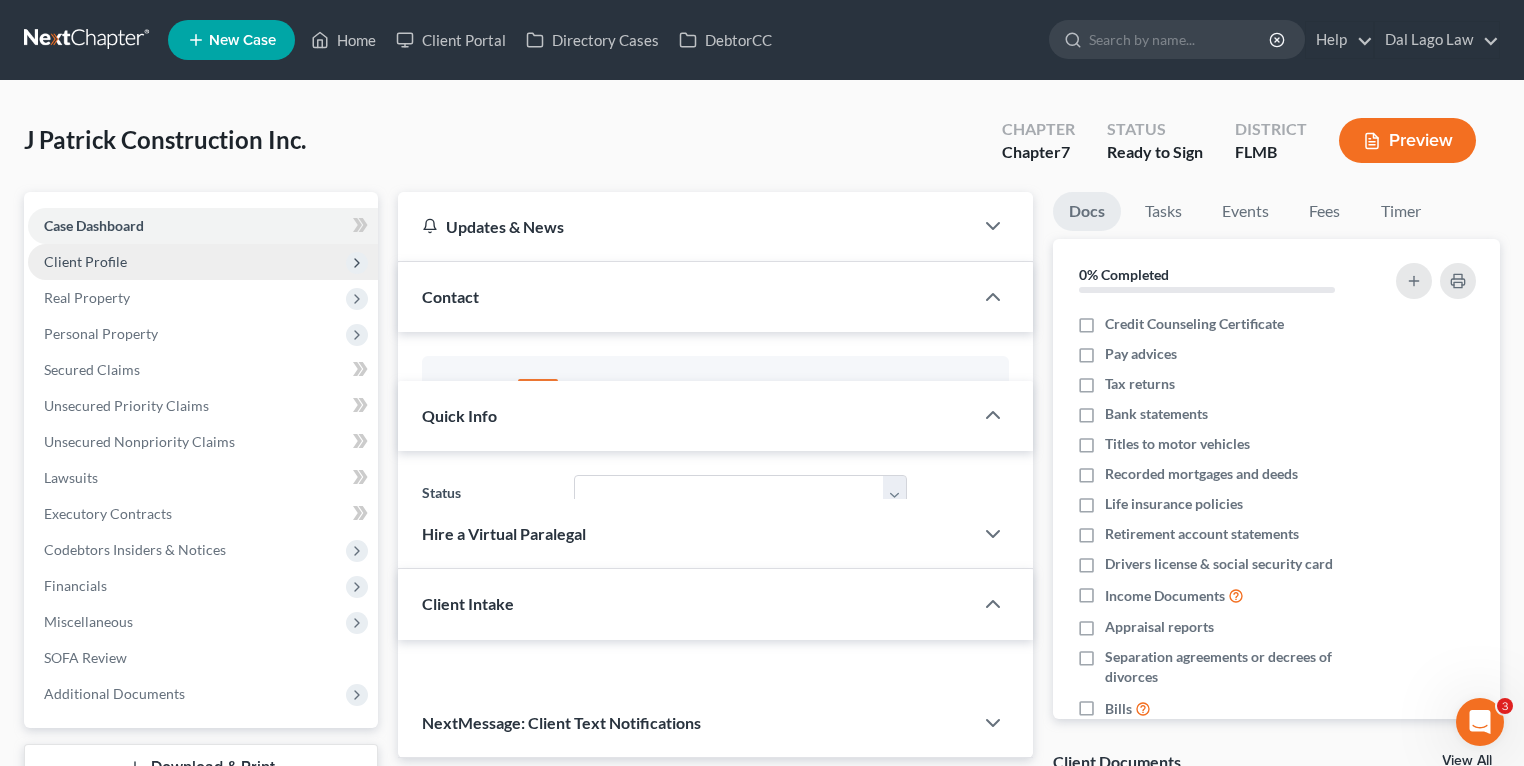 click on "Client Profile" at bounding box center [203, 262] 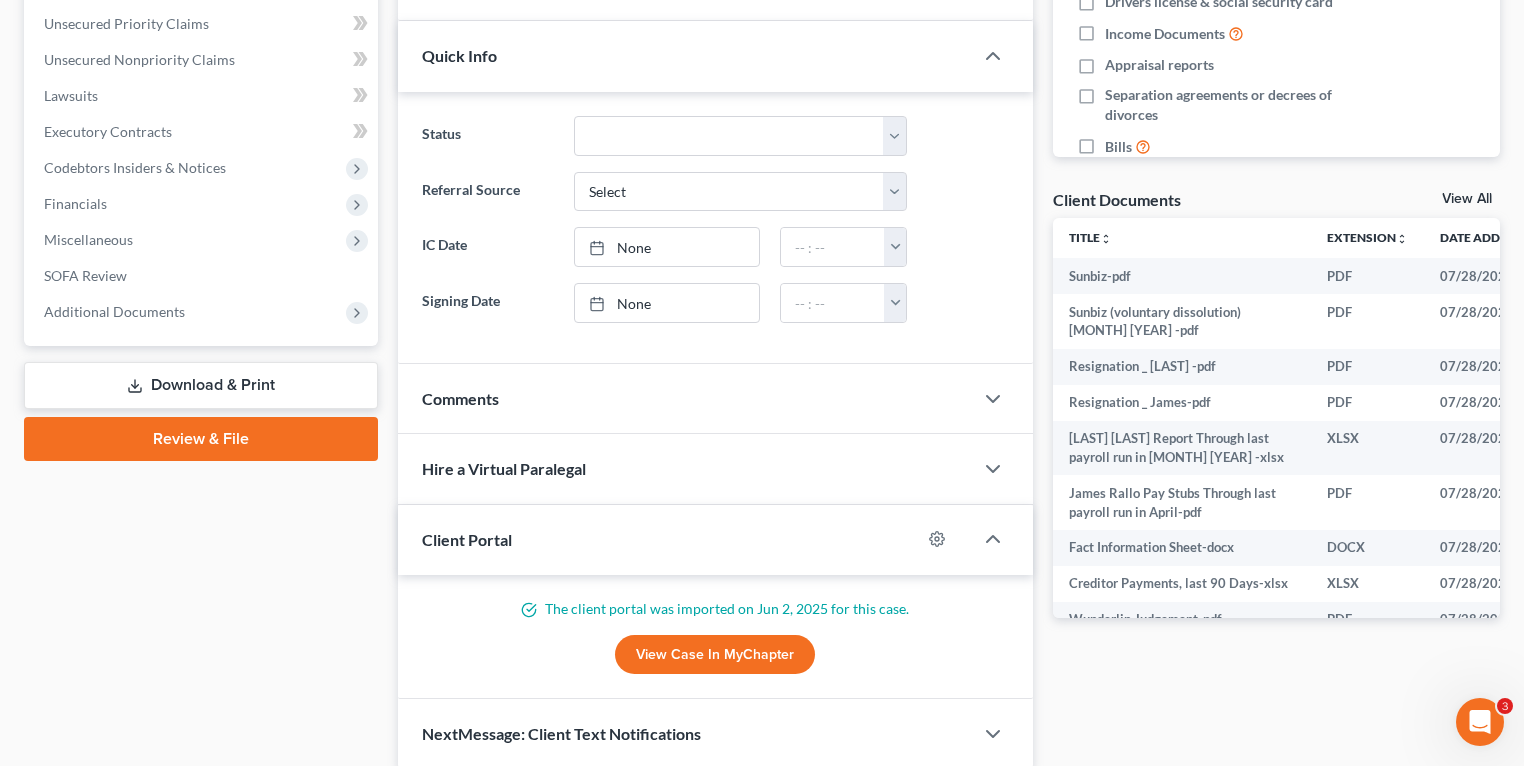 scroll, scrollTop: 637, scrollLeft: 0, axis: vertical 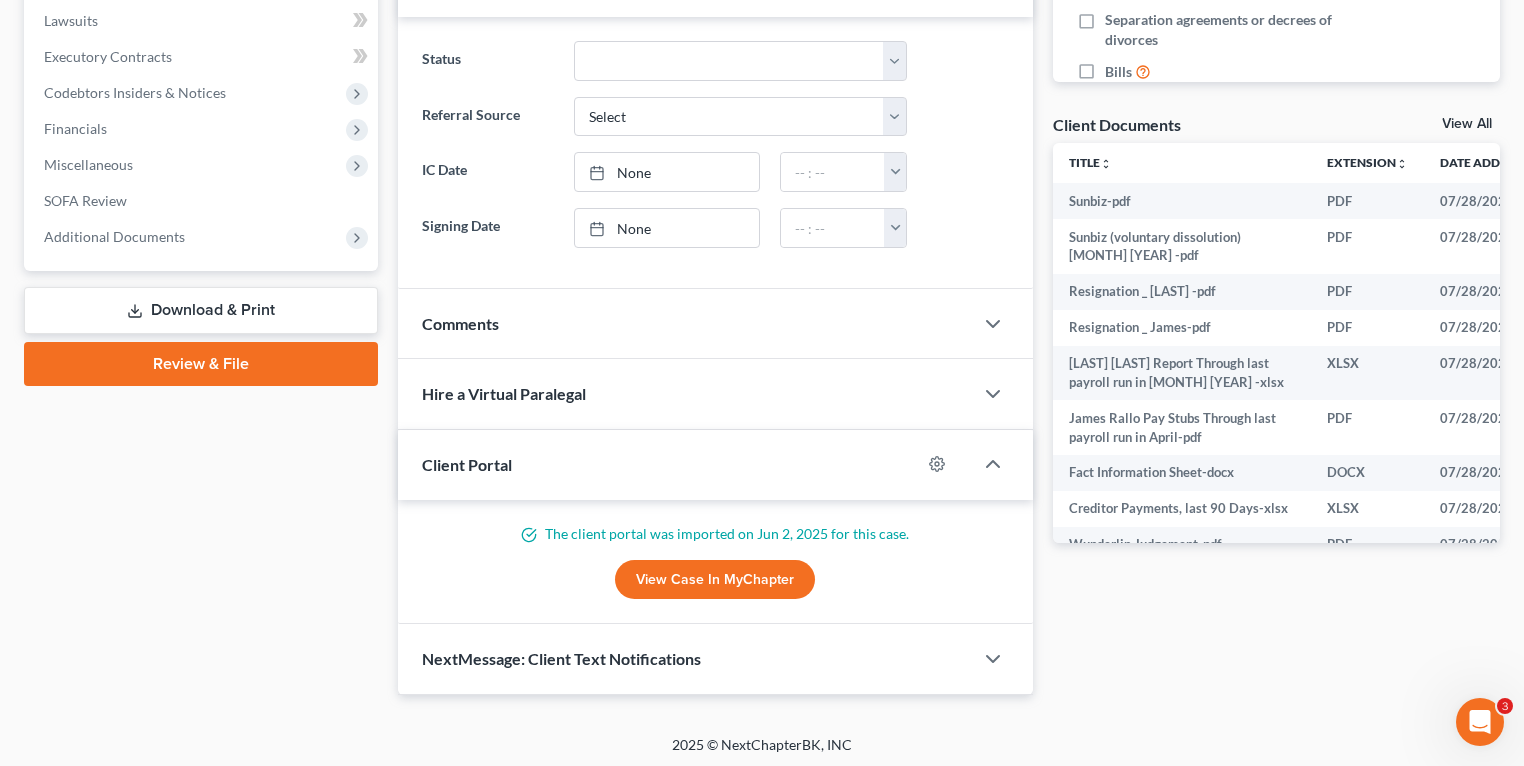 drag, startPoint x: 182, startPoint y: 297, endPoint x: 329, endPoint y: 342, distance: 153.73354 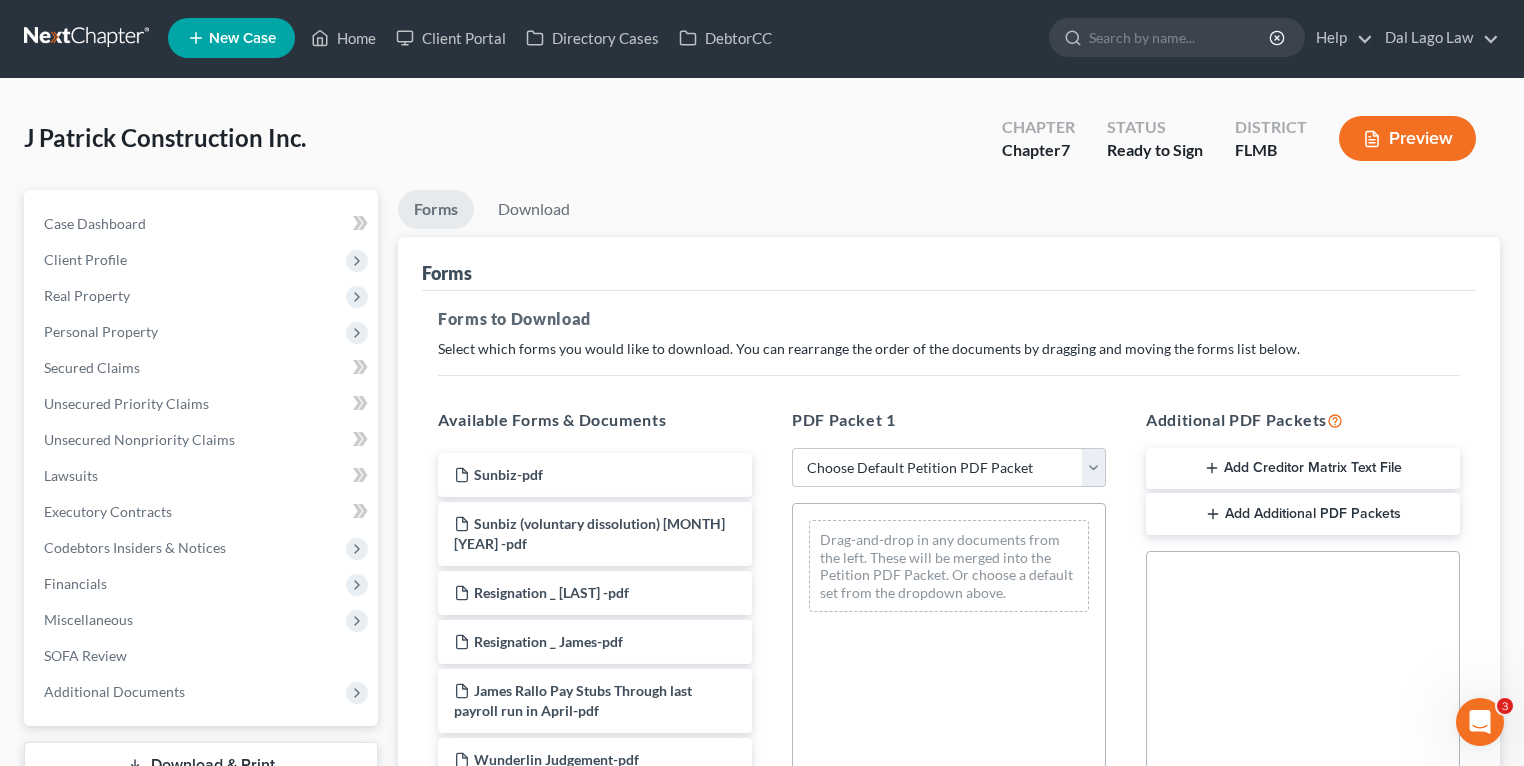 scroll, scrollTop: 0, scrollLeft: 0, axis: both 